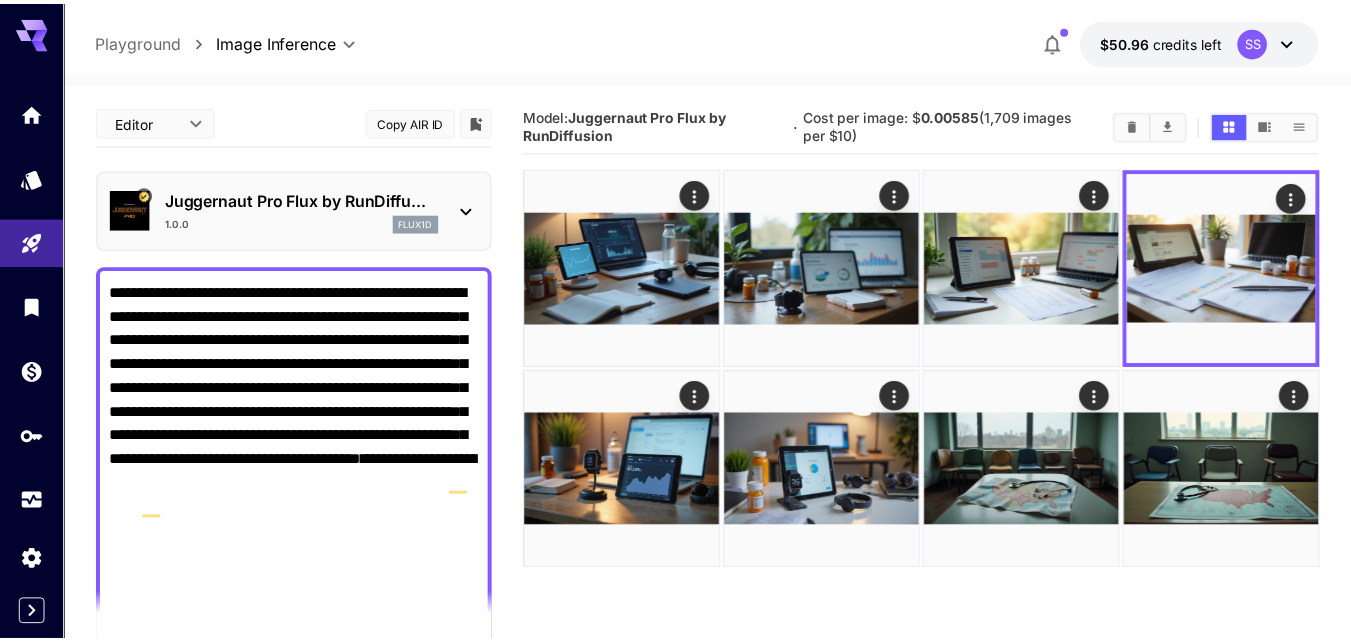 scroll, scrollTop: 0, scrollLeft: 0, axis: both 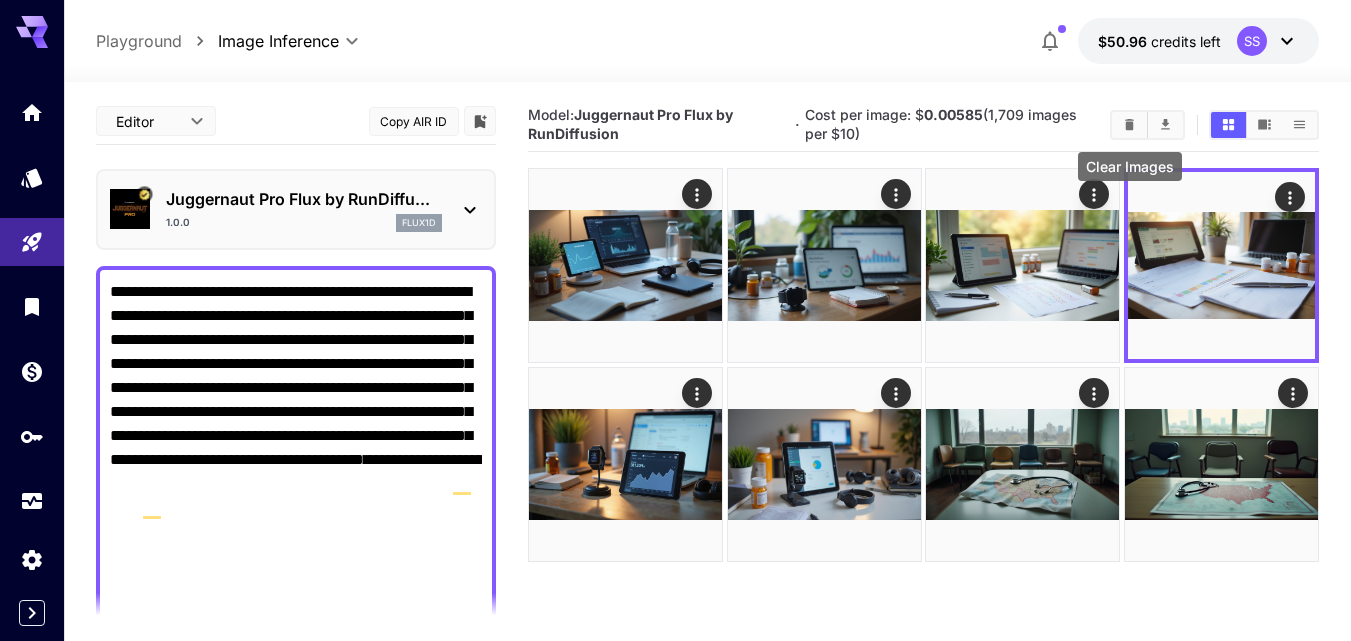 click 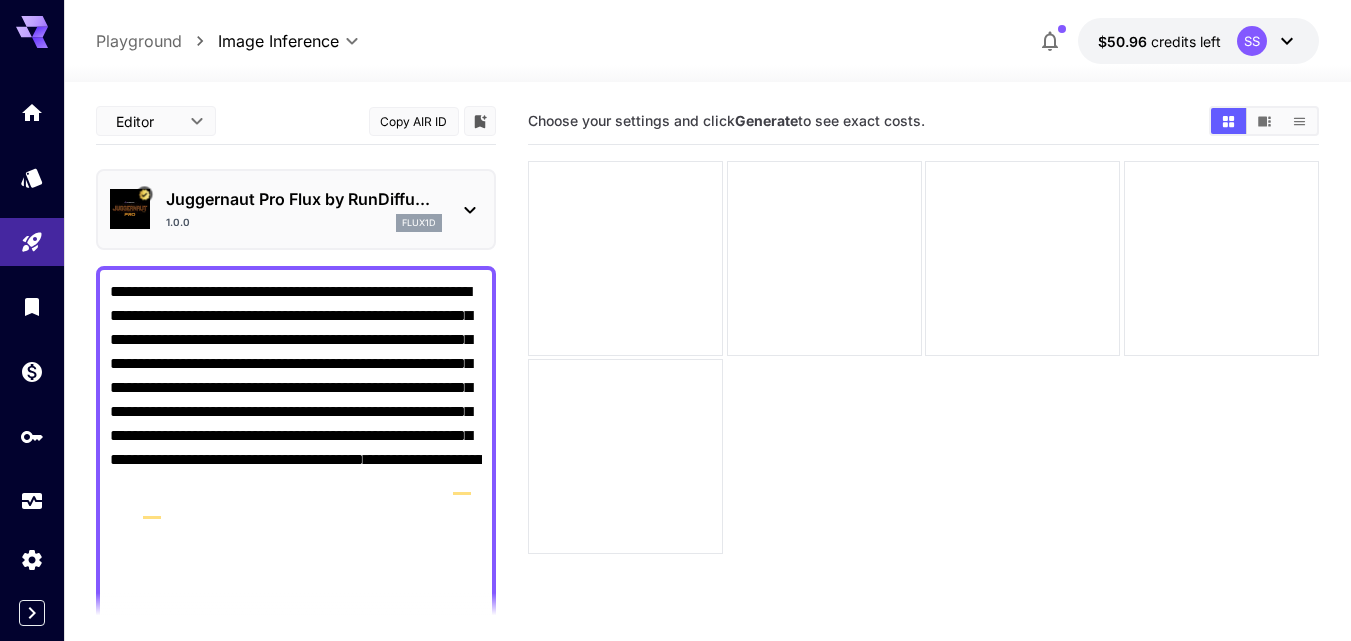 click on "**********" at bounding box center (296, 688) 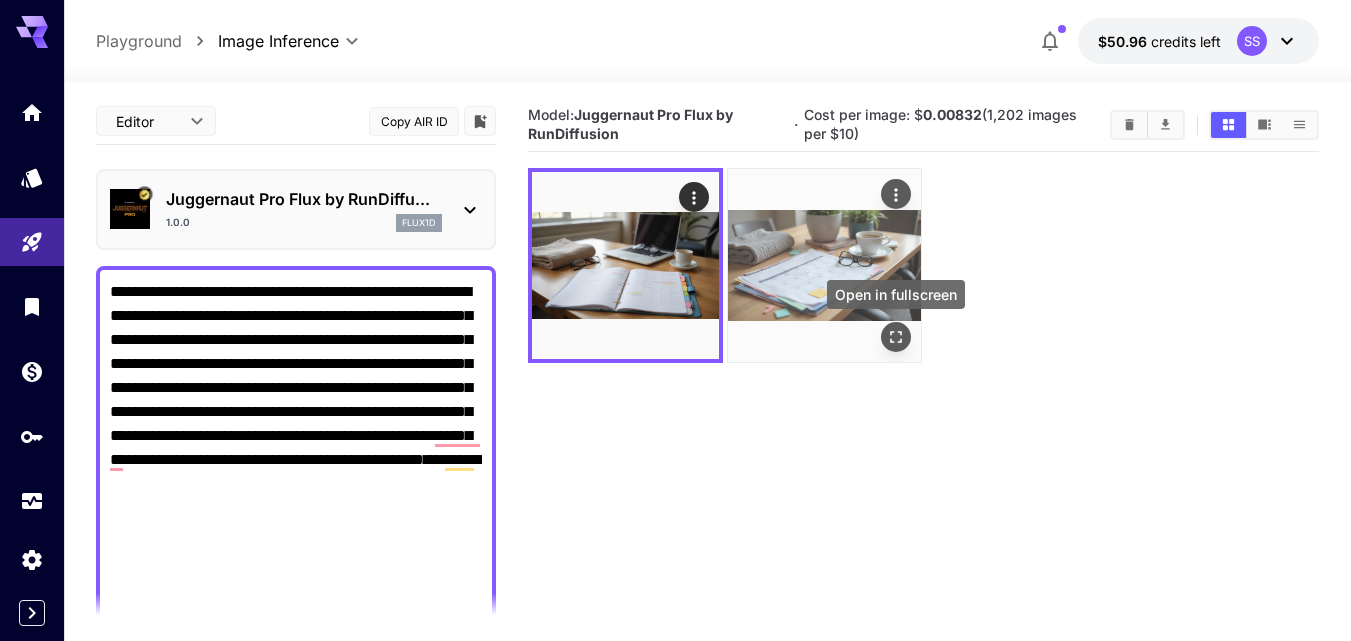 click 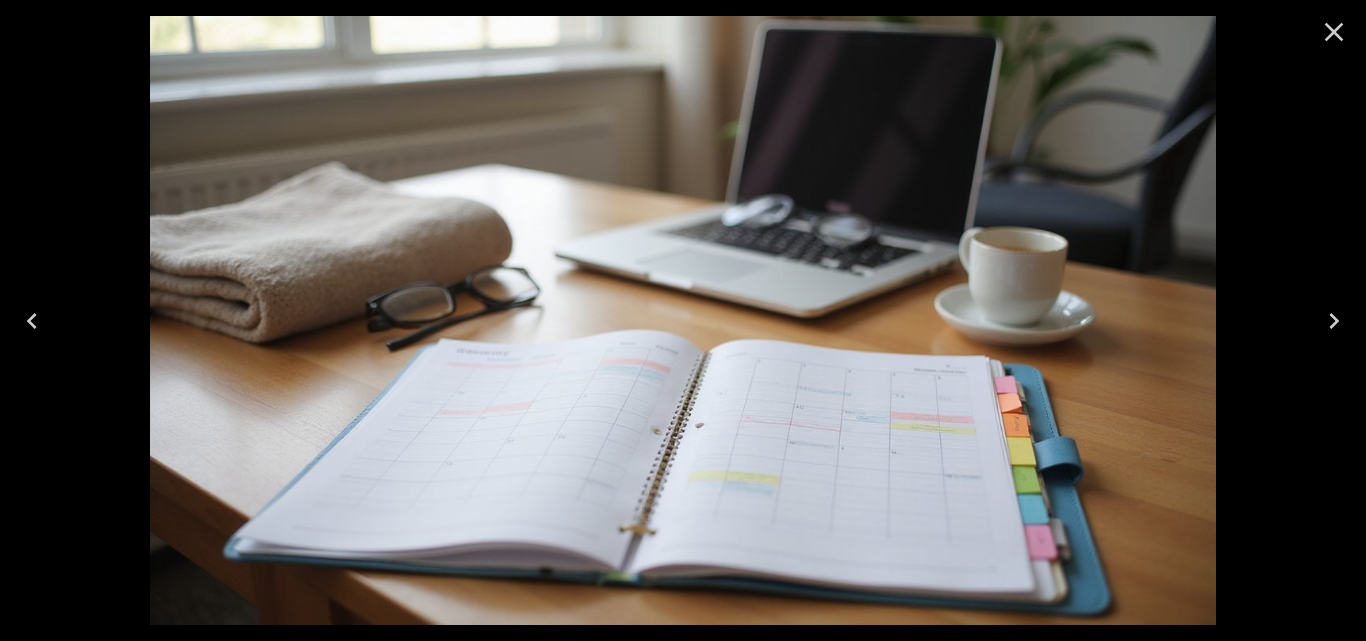 click at bounding box center (683, 320) 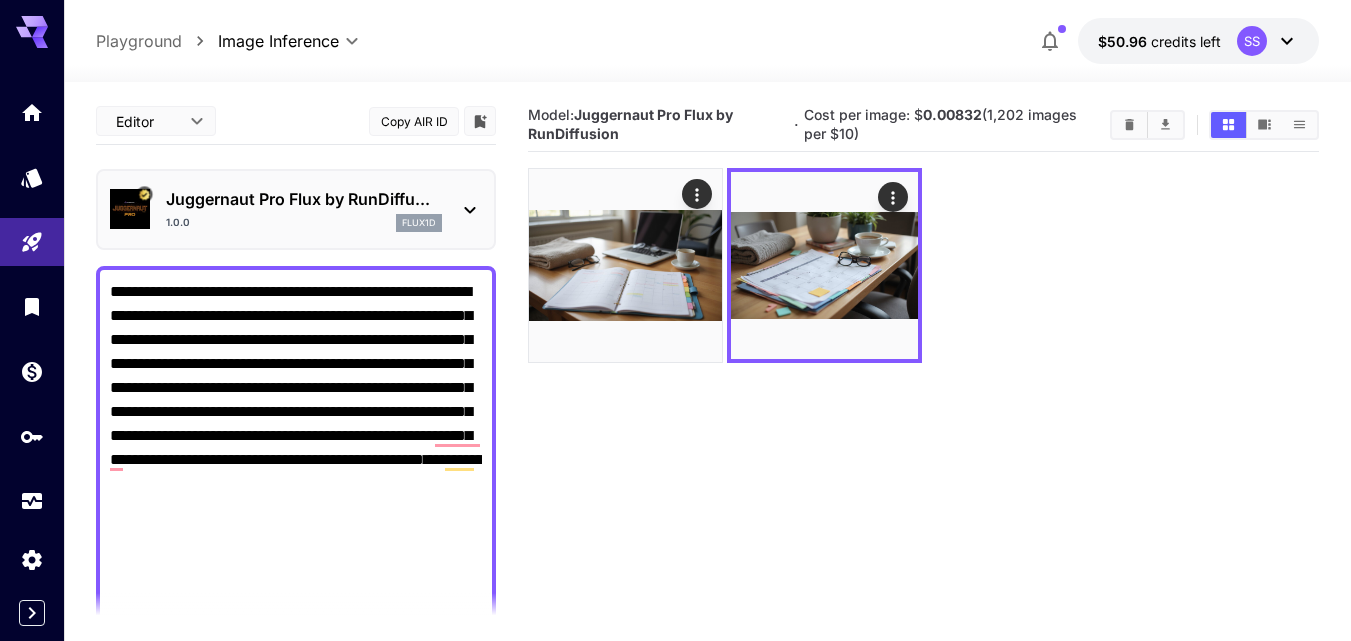 click on "**********" at bounding box center [296, 700] 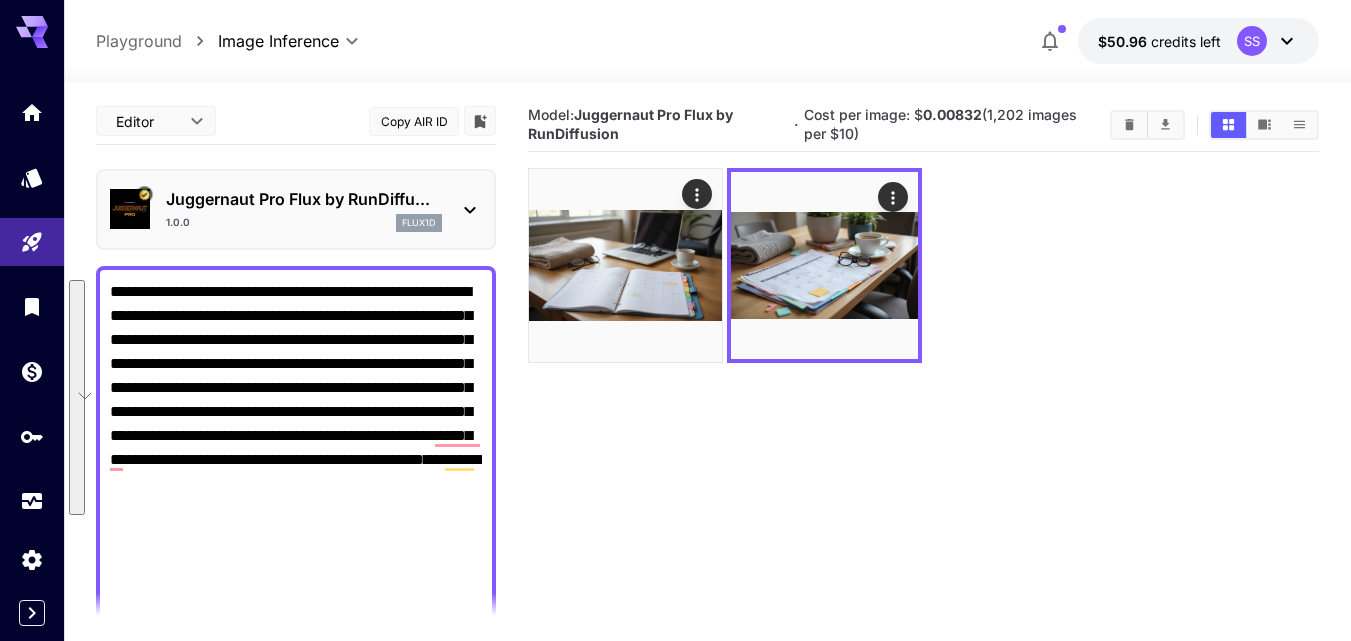 paste on "**********" 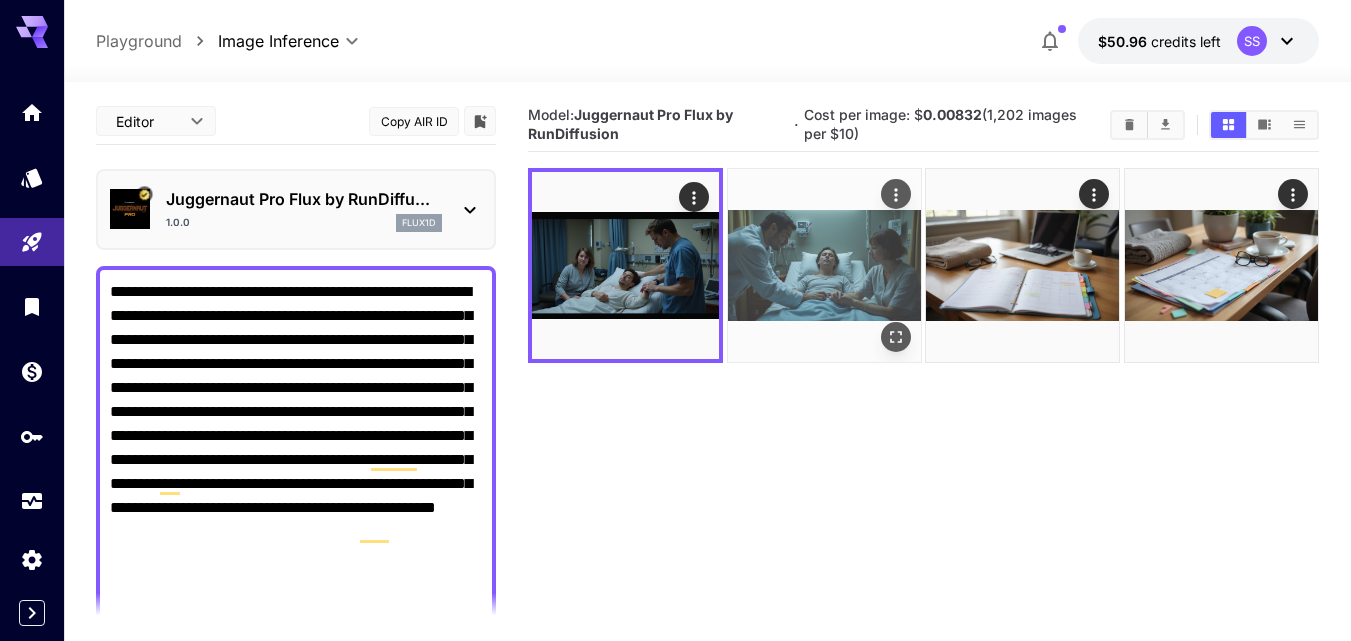 click at bounding box center [896, 338] 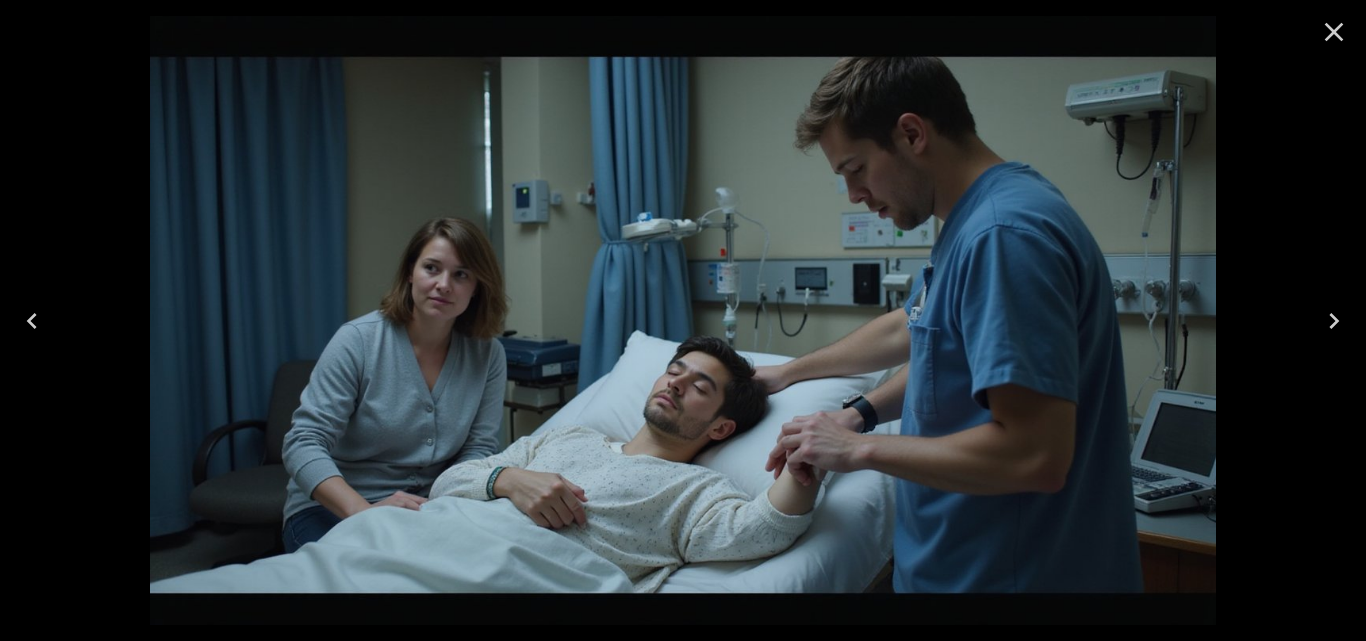 click at bounding box center (1334, 32) 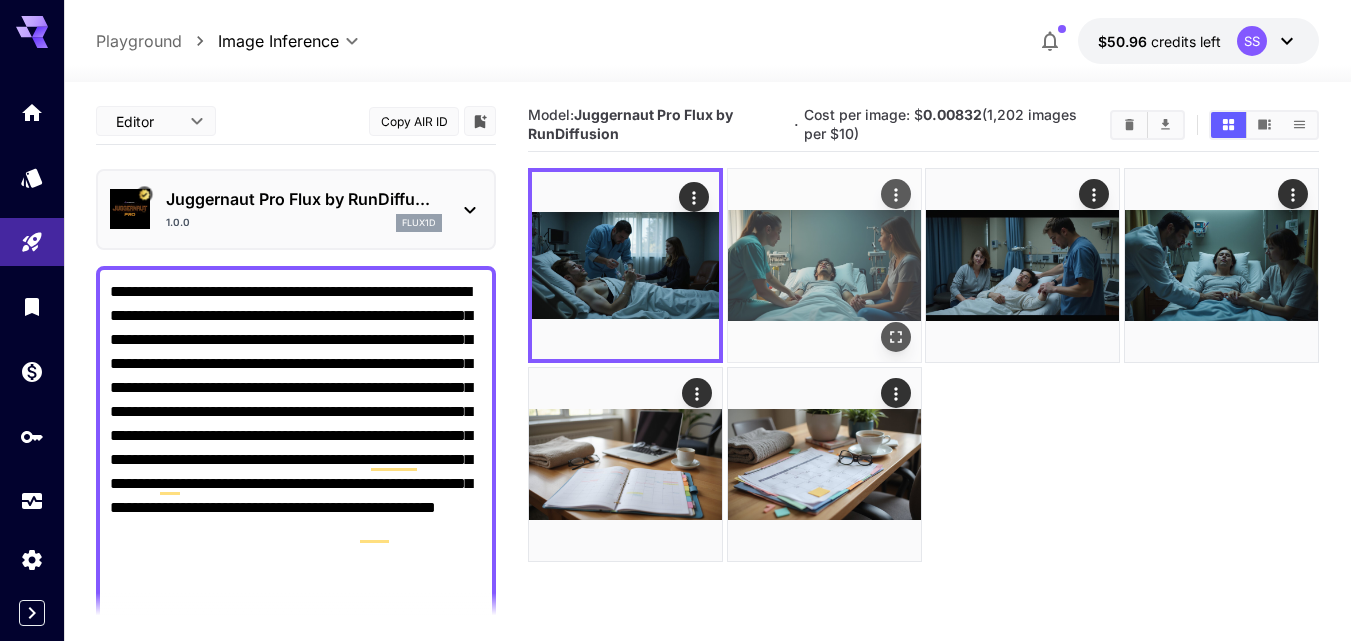click at bounding box center [896, 338] 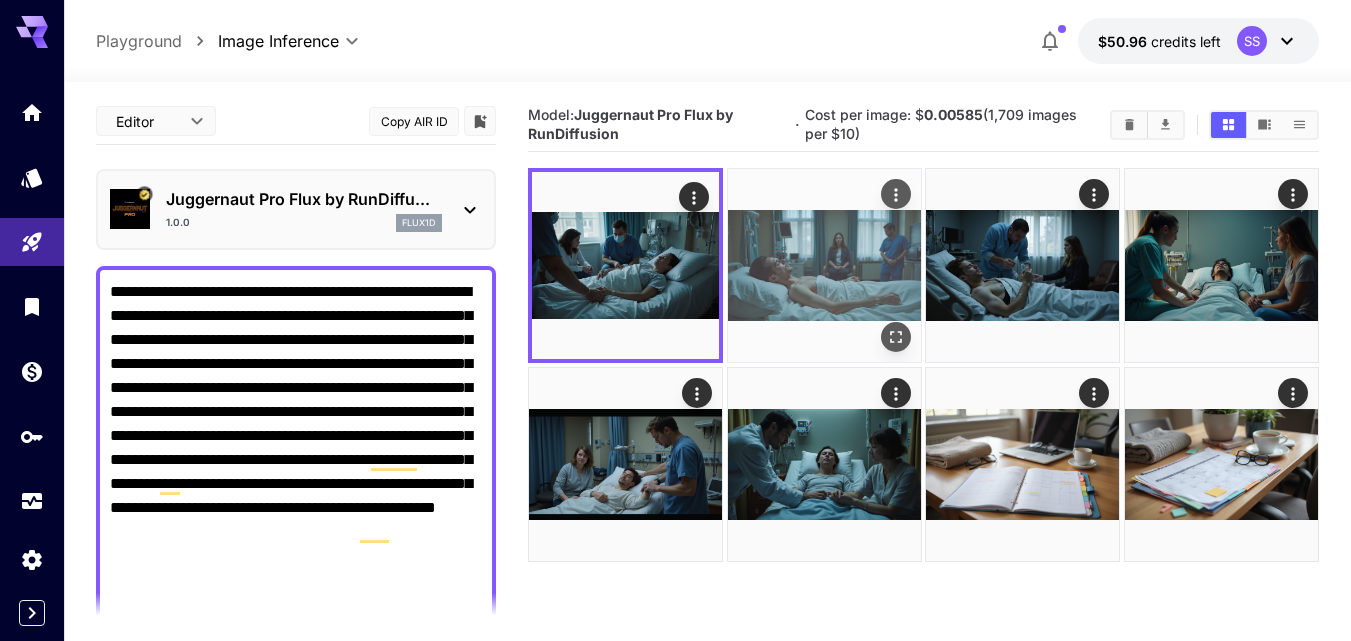 click at bounding box center (896, 338) 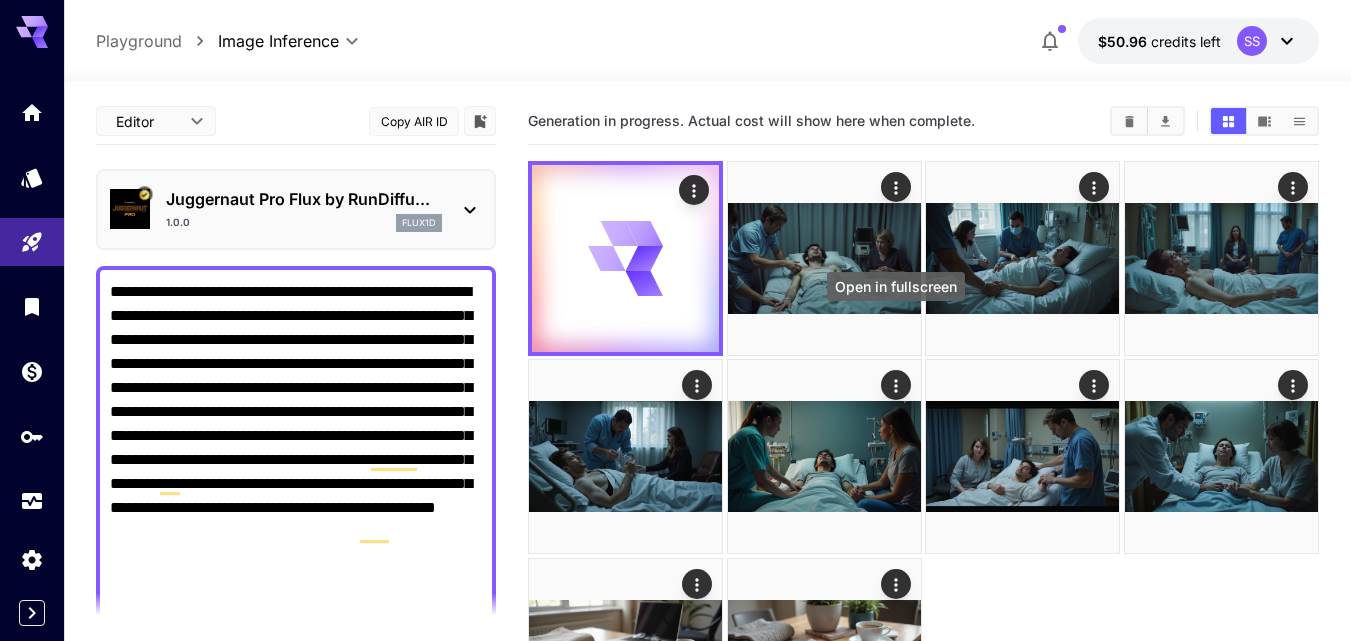 click 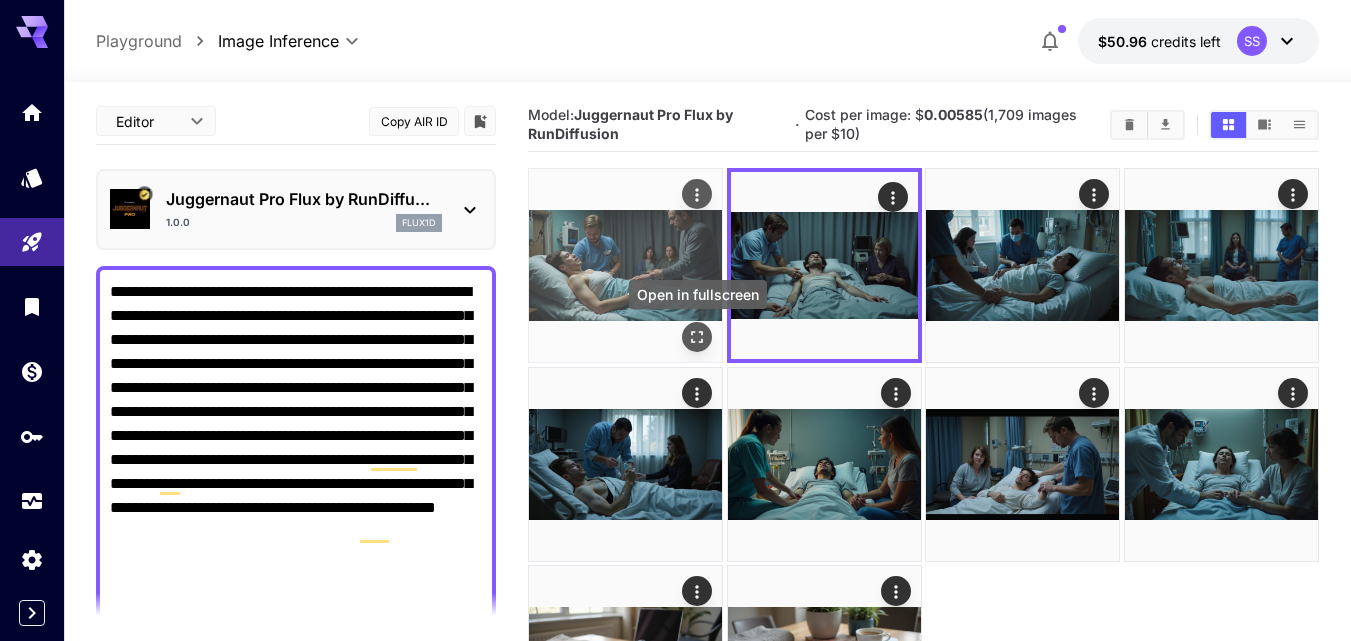 click at bounding box center (697, 338) 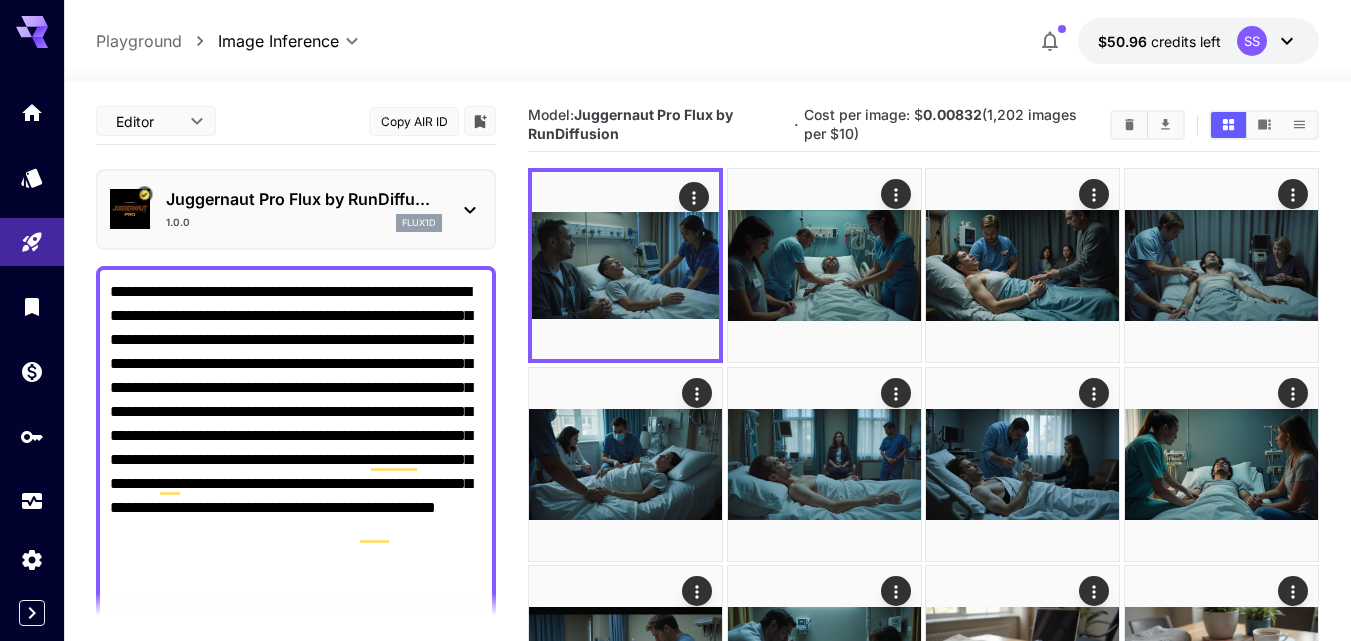 click on "**********" at bounding box center (296, 736) 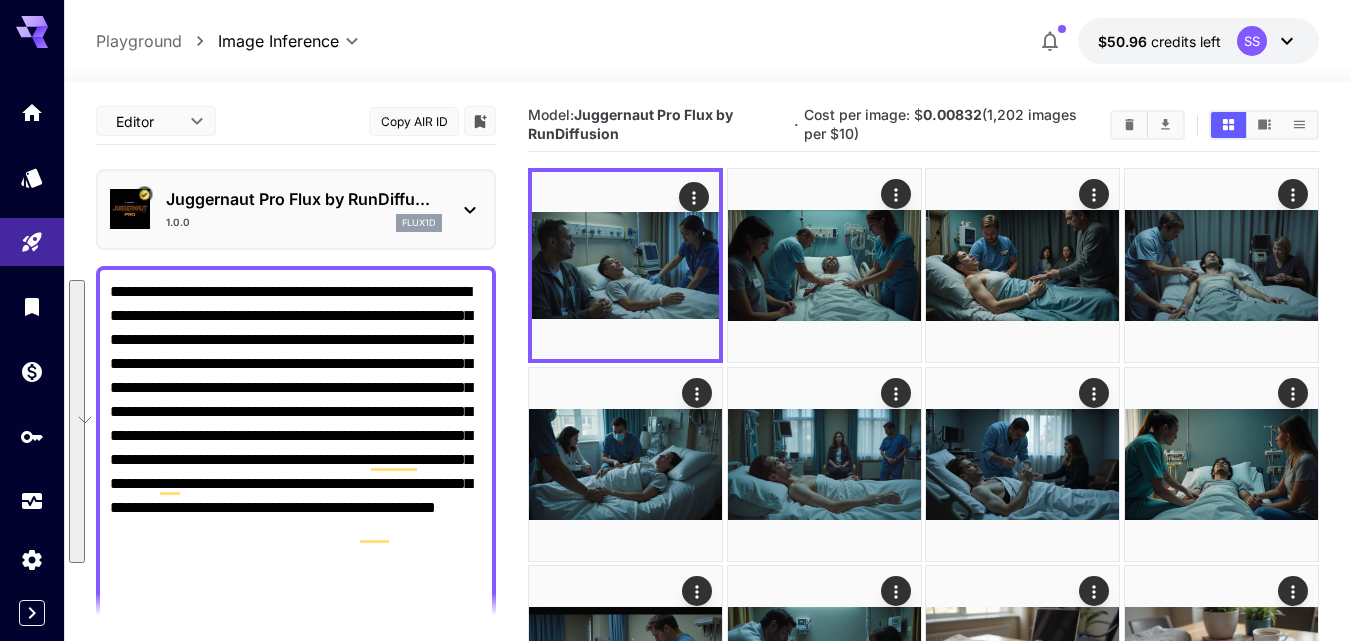 paste 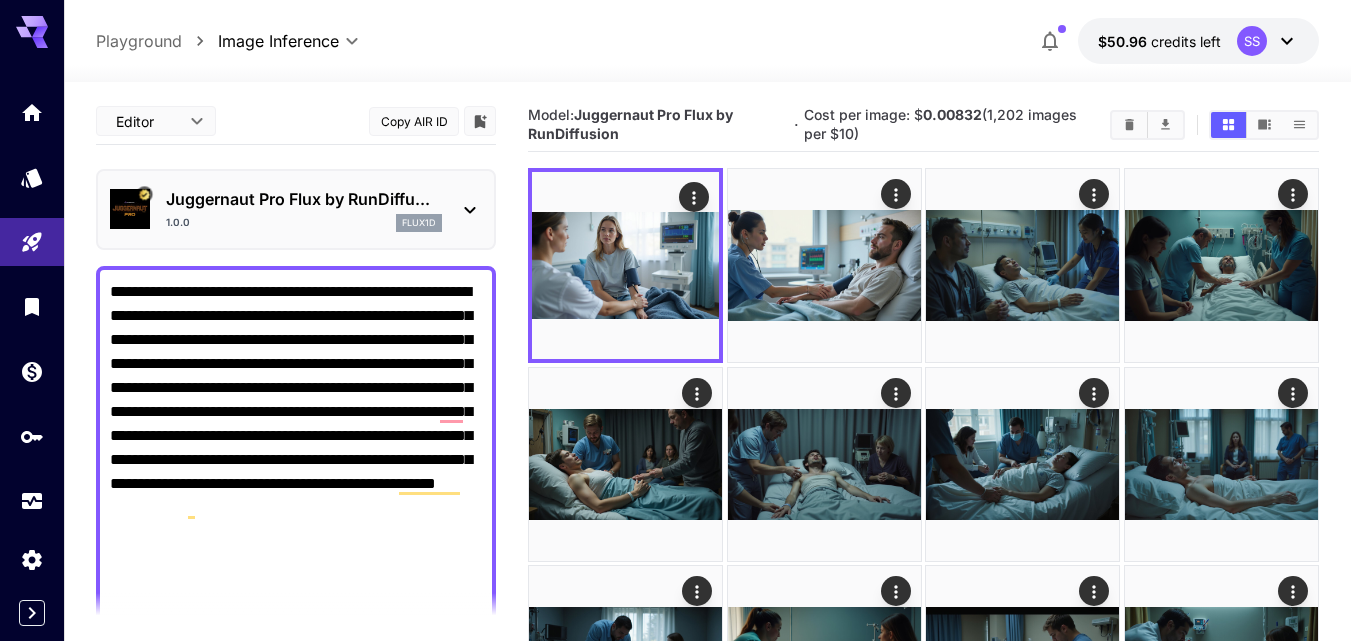 click on "**********" at bounding box center [296, 724] 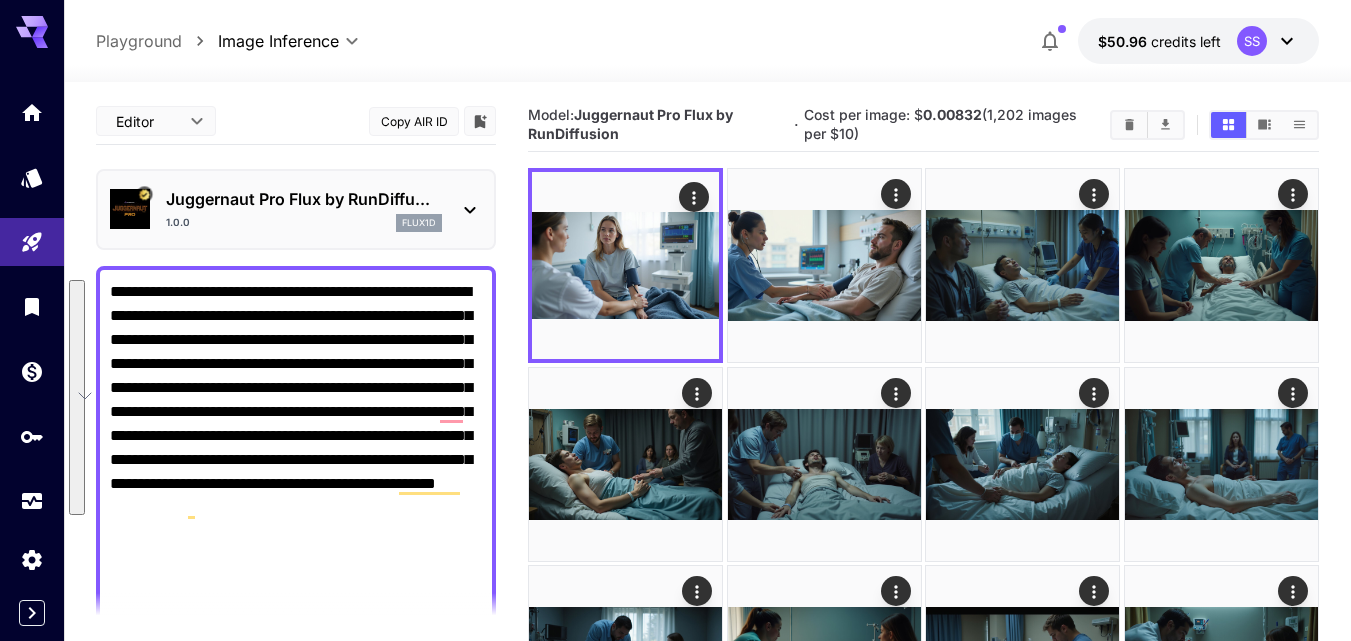 drag, startPoint x: 355, startPoint y: 393, endPoint x: 160, endPoint y: 343, distance: 201.30823 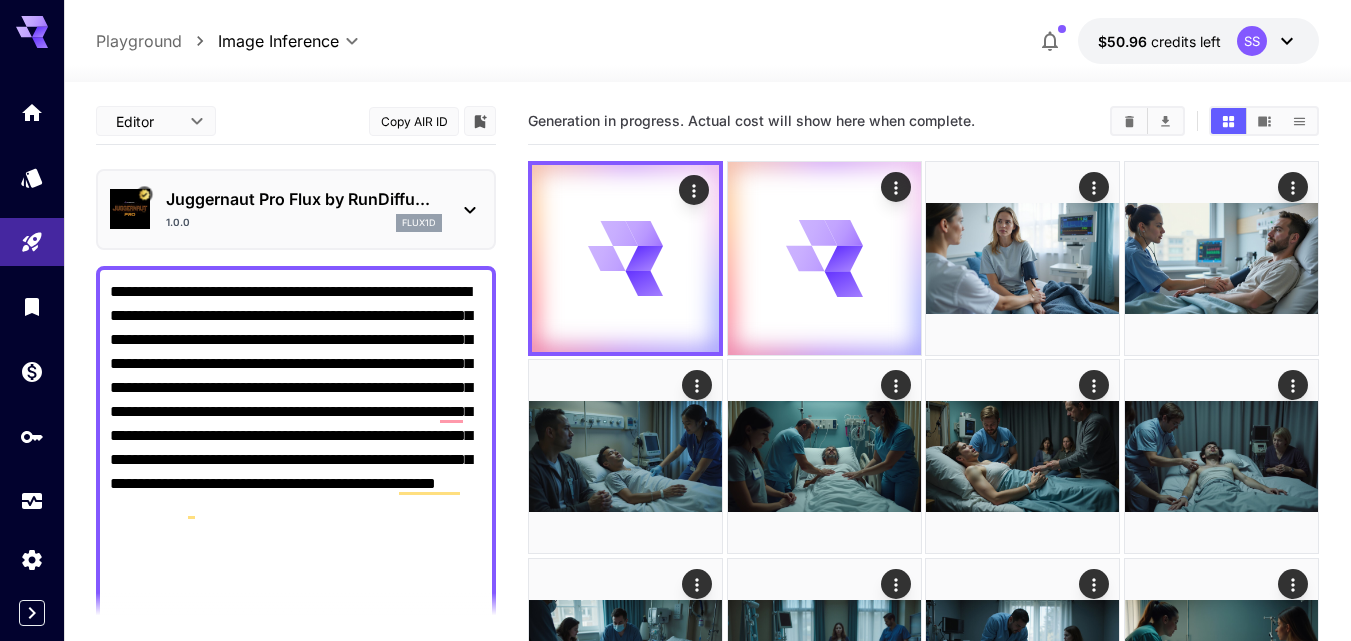 click on "**********" at bounding box center [296, 724] 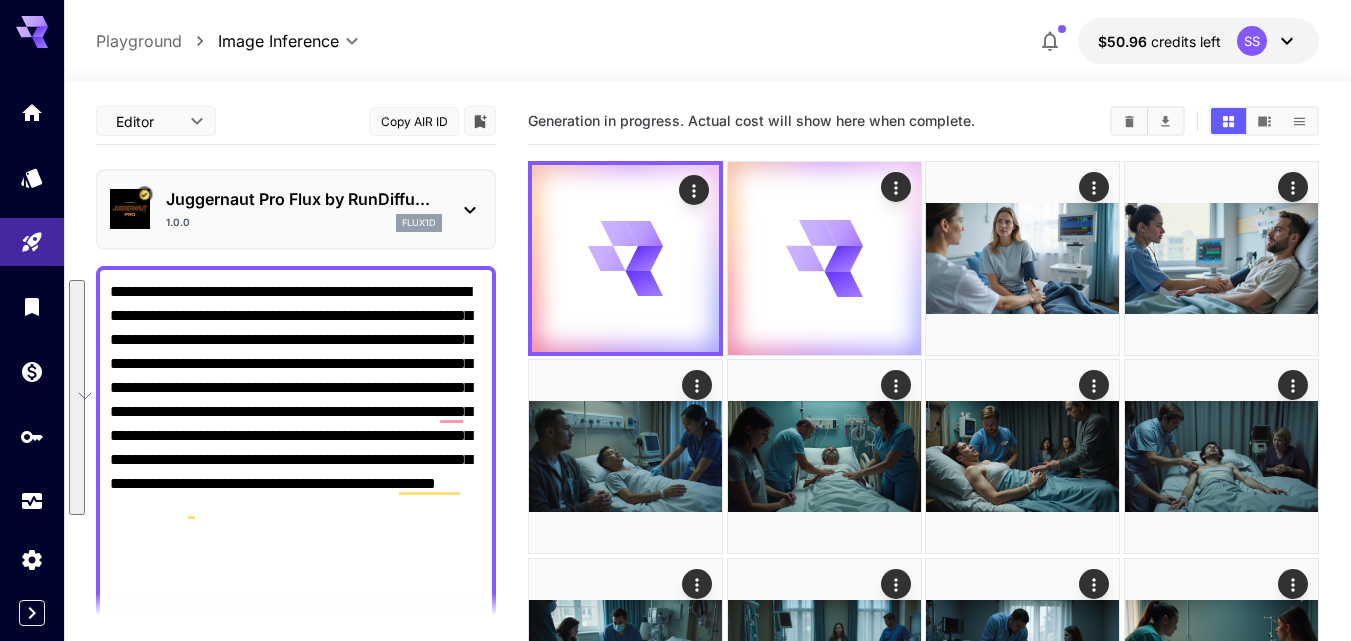 paste 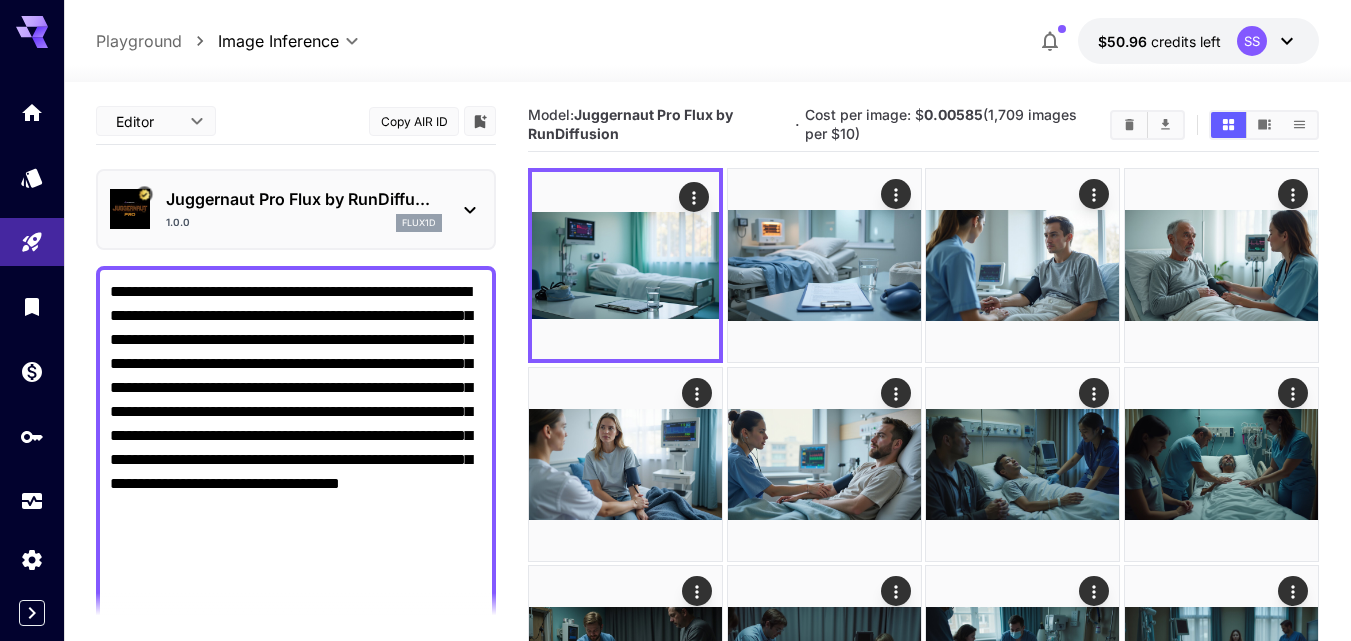 click on "**********" at bounding box center [296, 736] 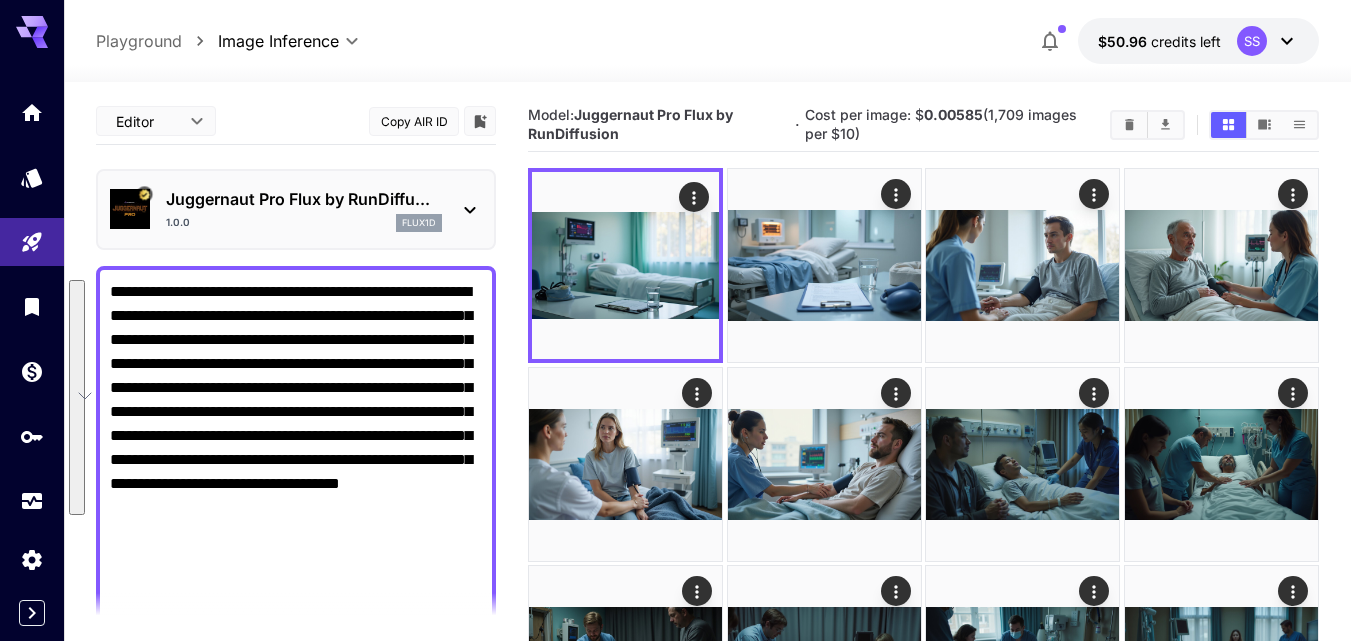 paste 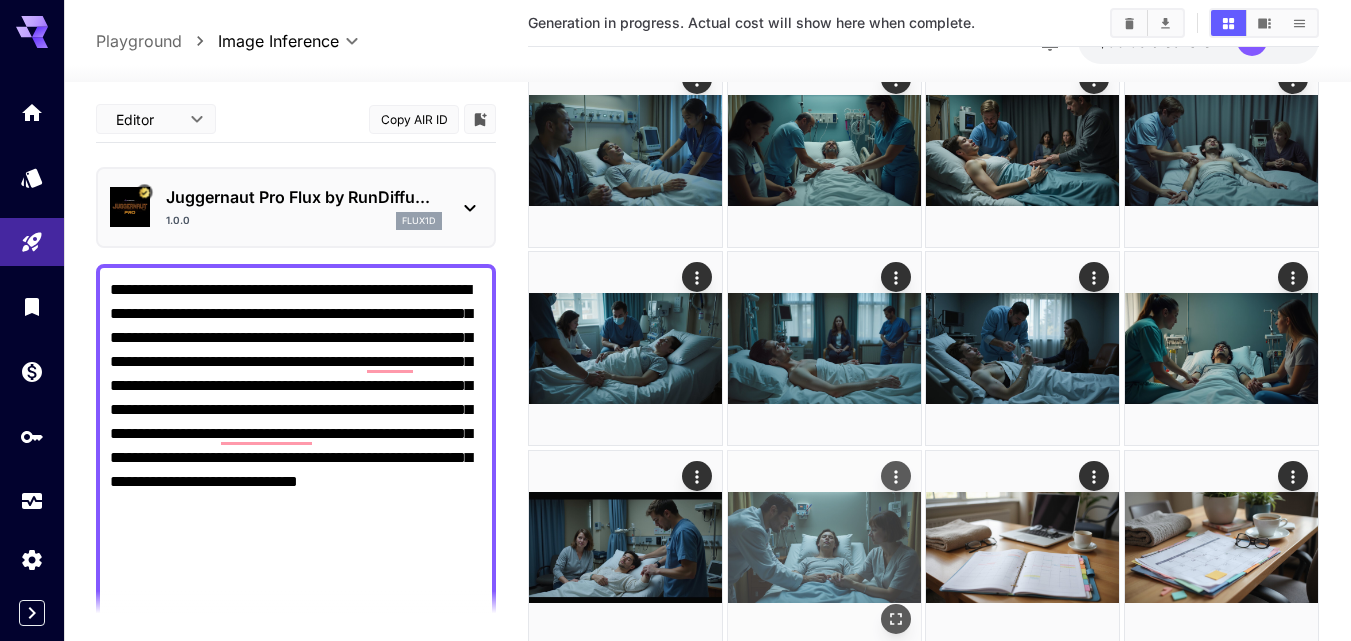 scroll, scrollTop: 469, scrollLeft: 0, axis: vertical 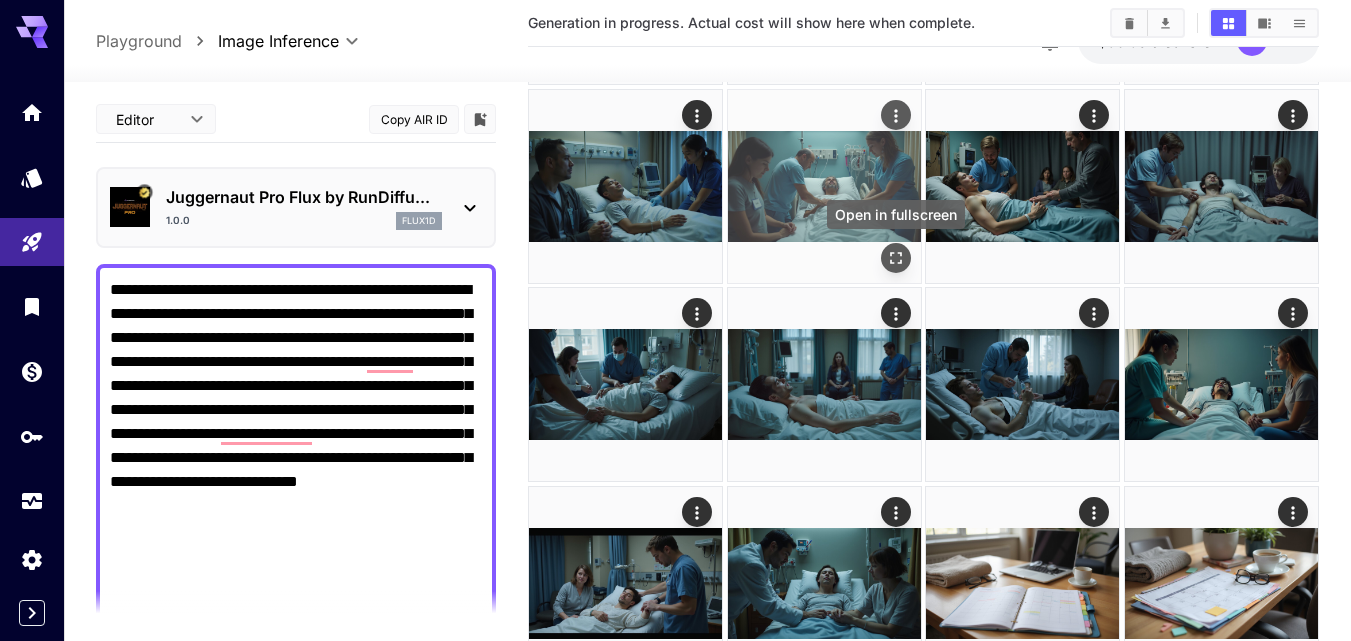 click 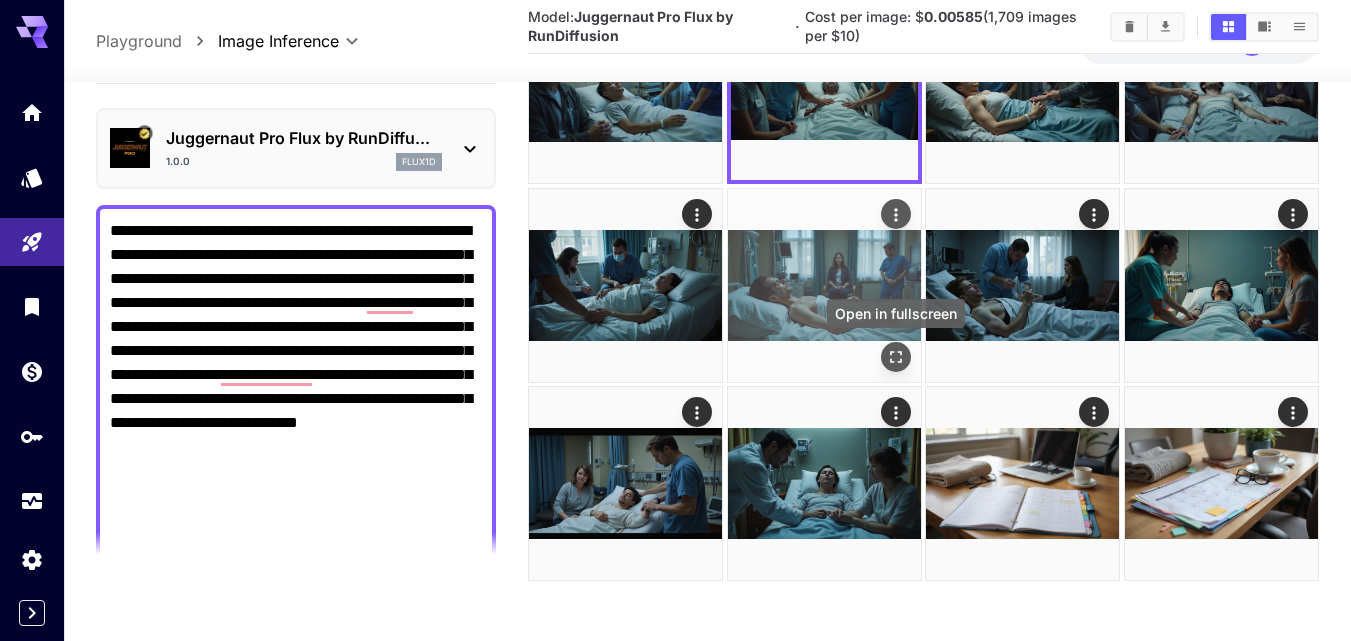 scroll, scrollTop: 577, scrollLeft: 0, axis: vertical 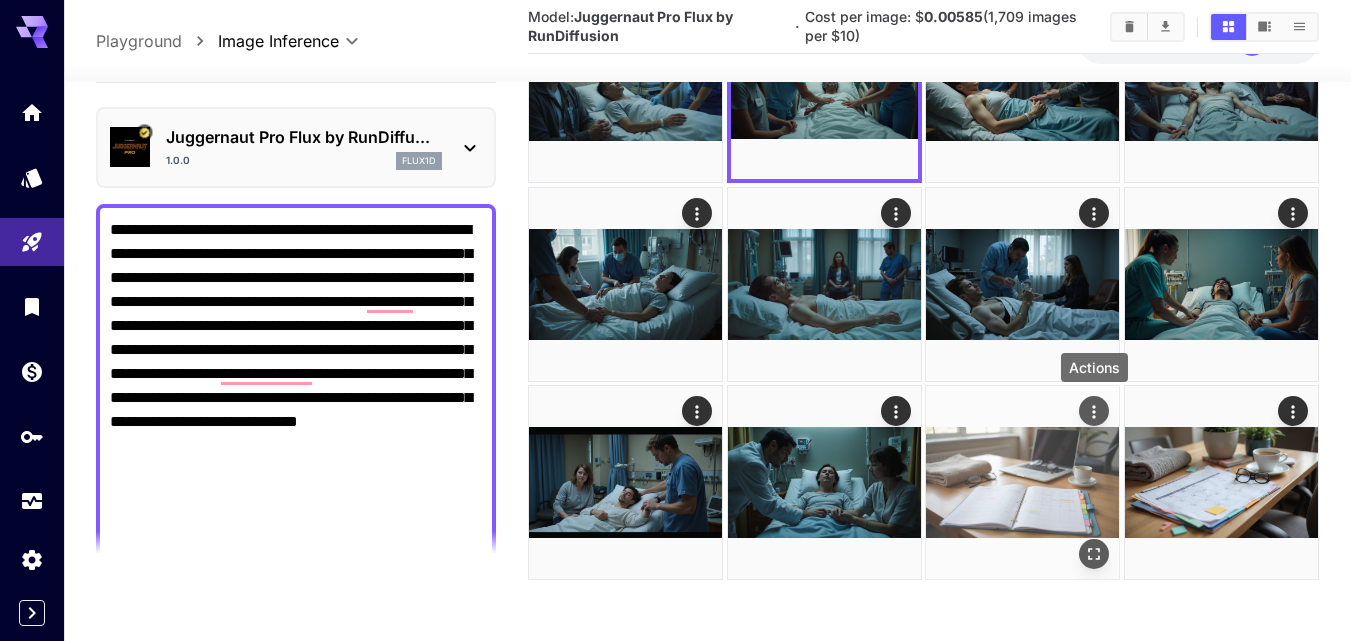 click 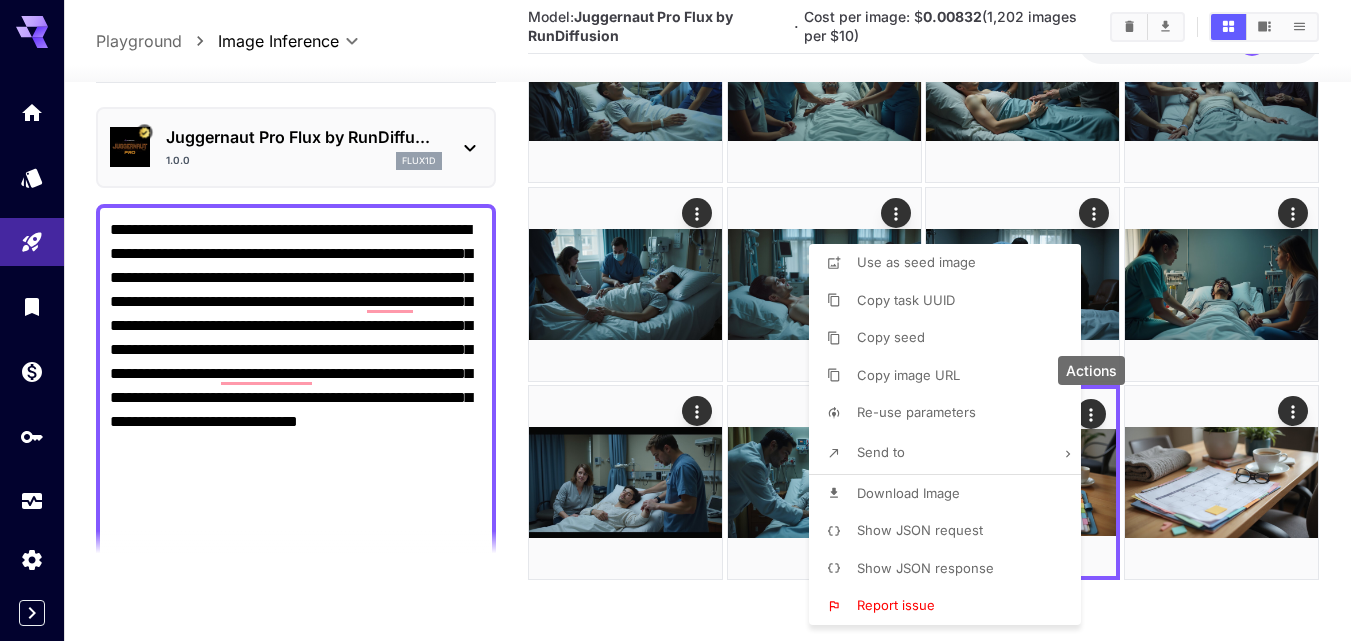 click on "Download Image" at bounding box center (908, 493) 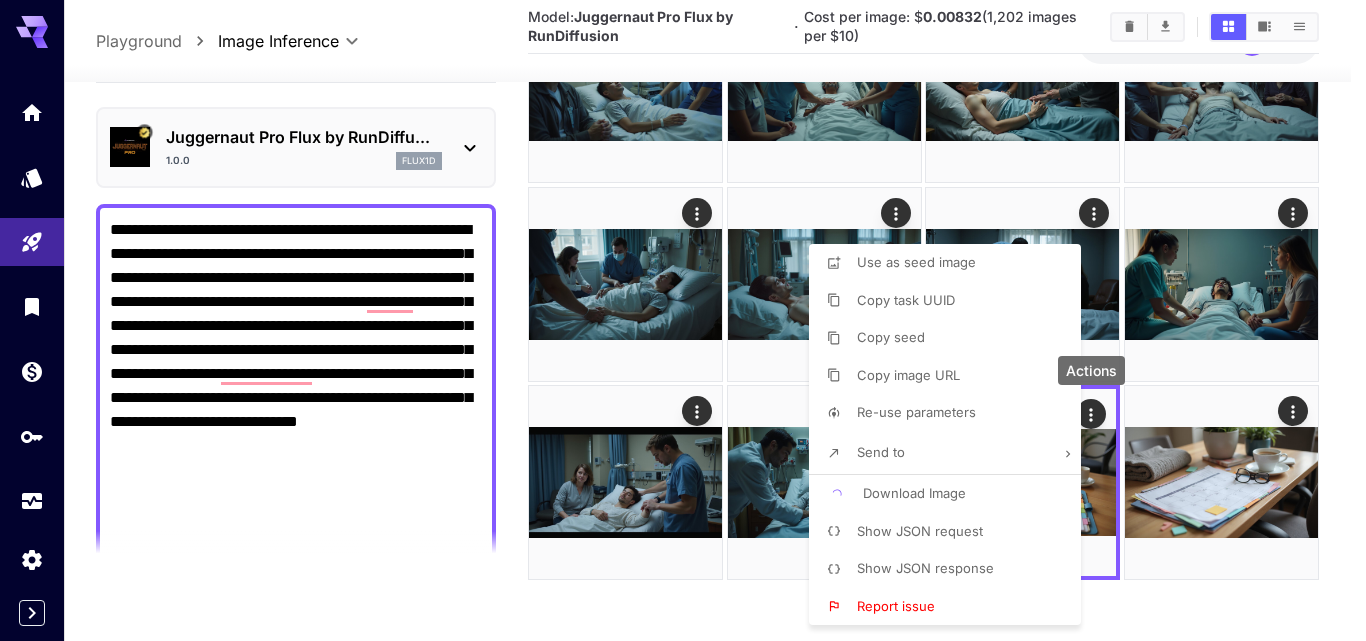 click at bounding box center [683, 320] 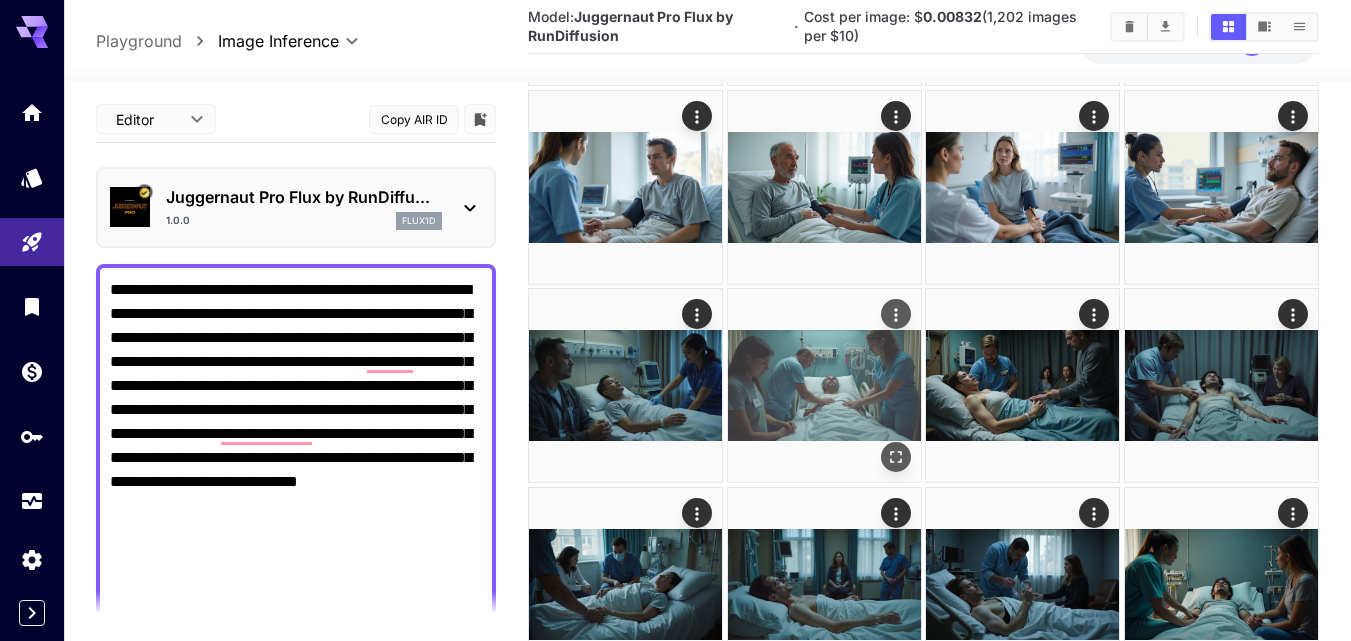 scroll, scrollTop: 177, scrollLeft: 0, axis: vertical 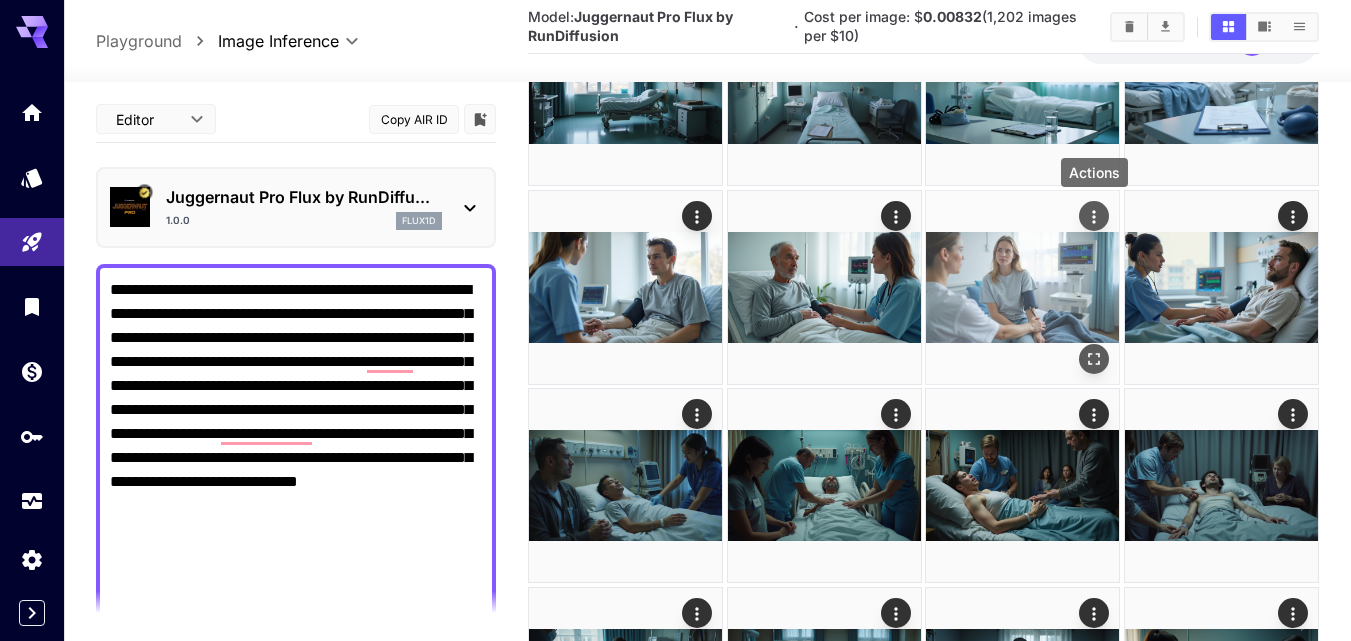 click 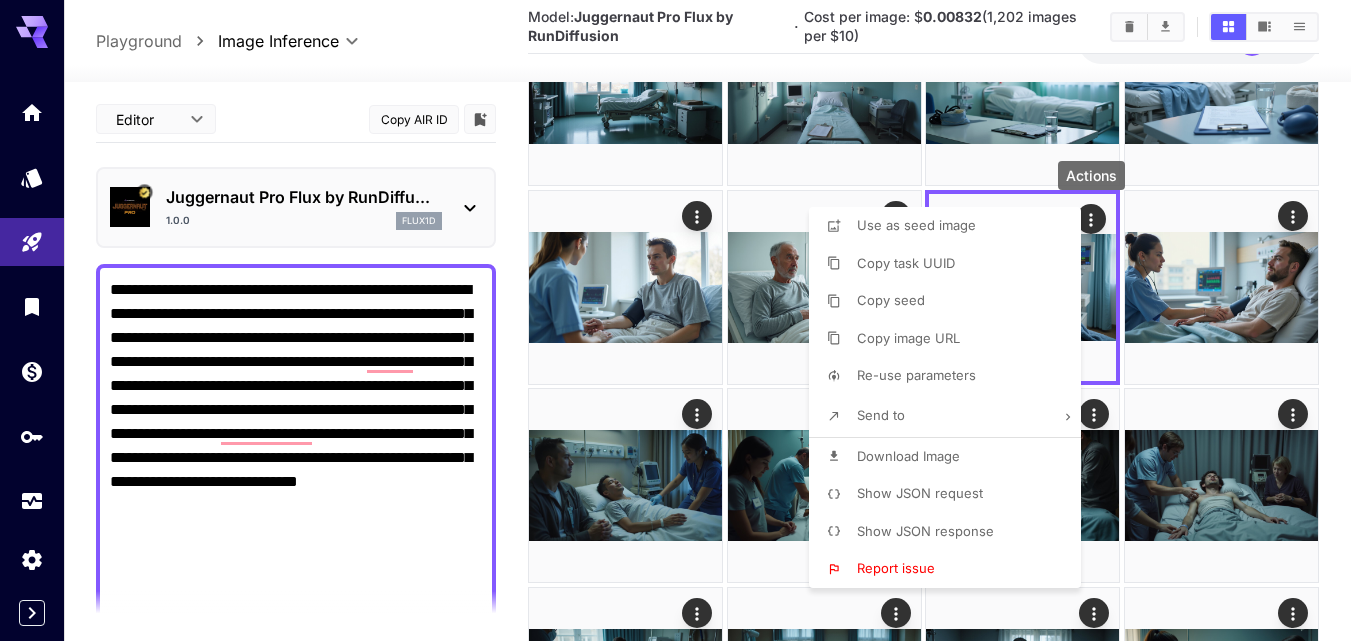 click on "Download Image" at bounding box center (908, 457) 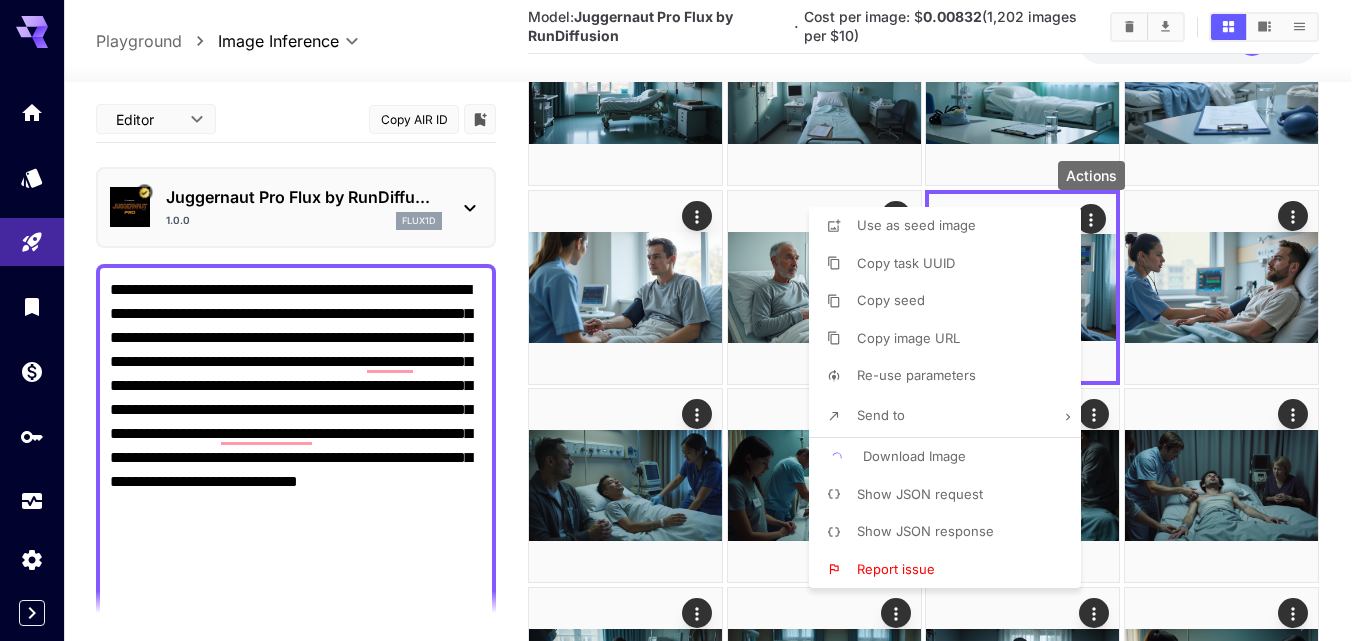 click at bounding box center (683, 320) 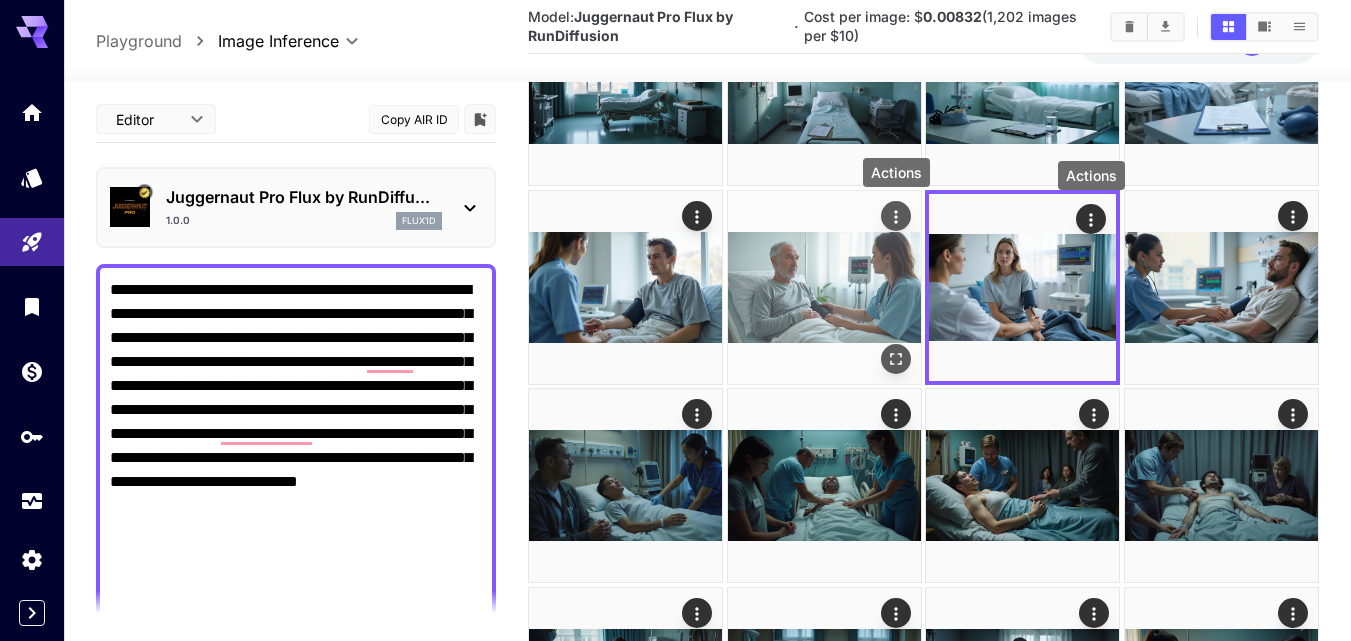 click 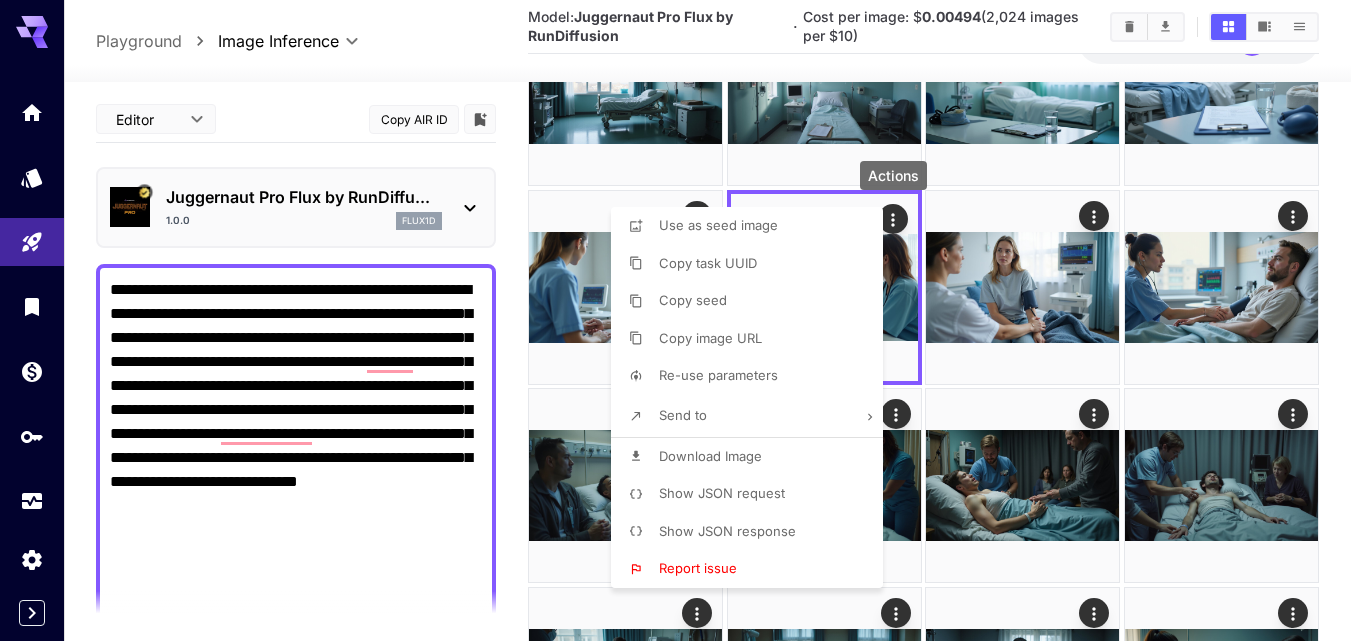 click on "Download Image" at bounding box center (710, 456) 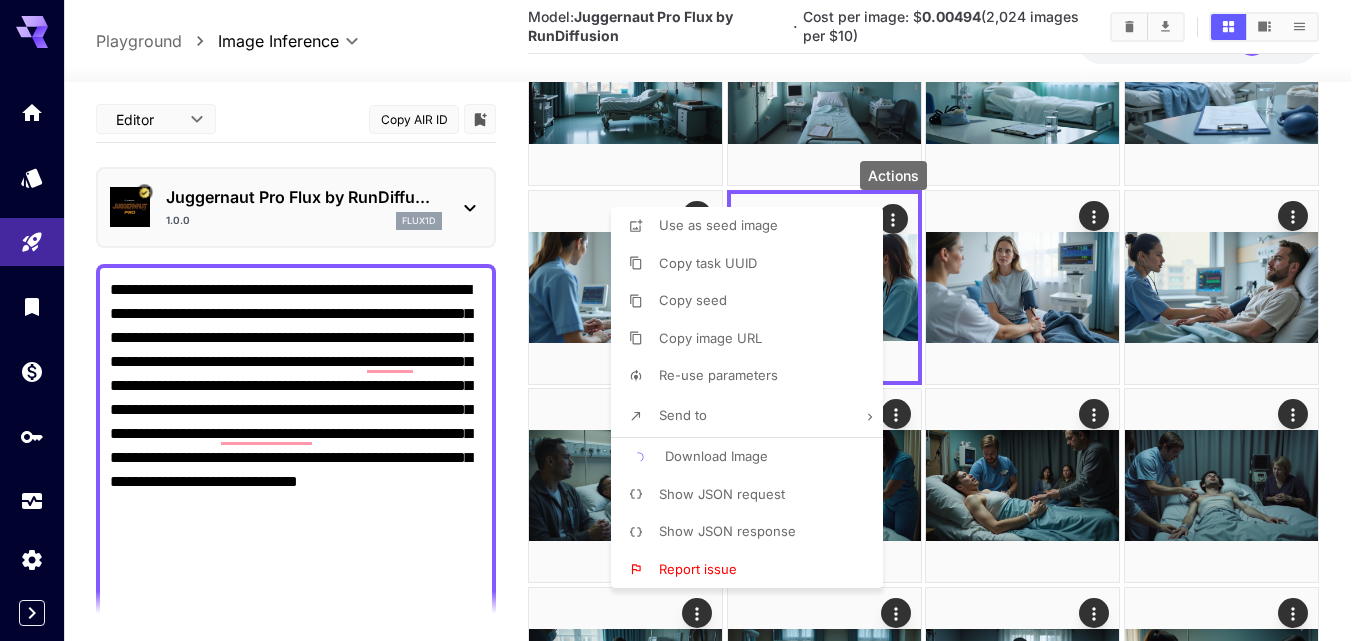 click at bounding box center (683, 320) 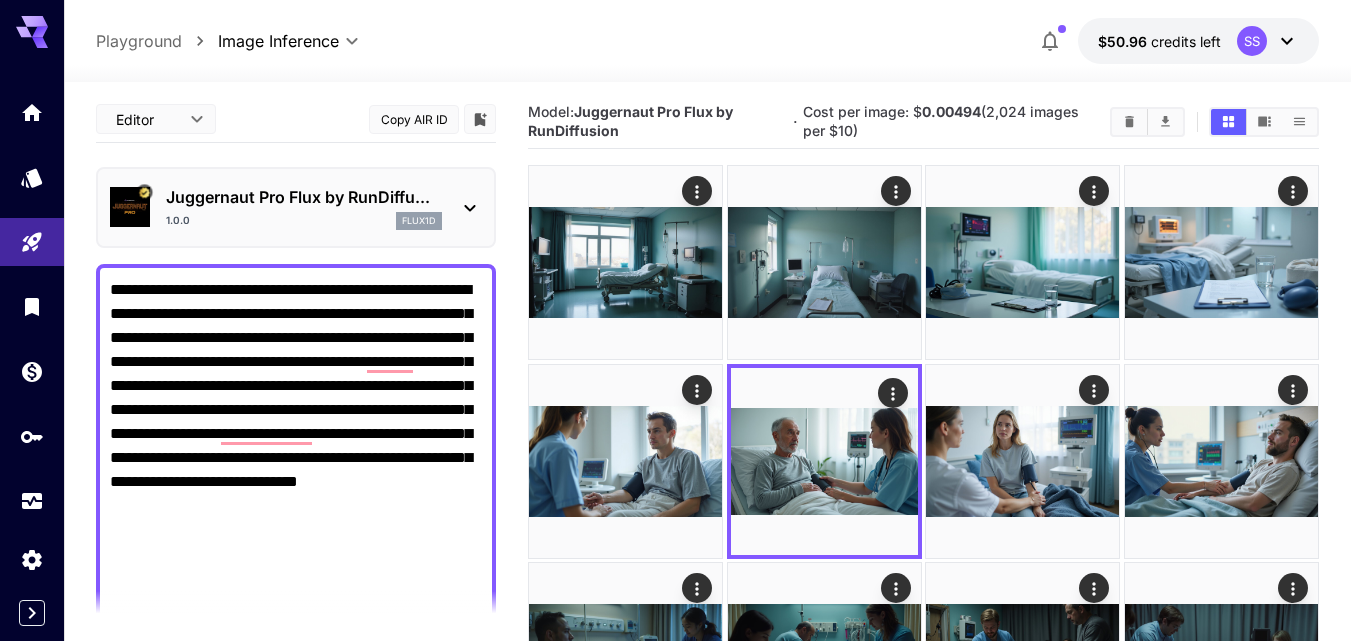 scroll, scrollTop: 0, scrollLeft: 0, axis: both 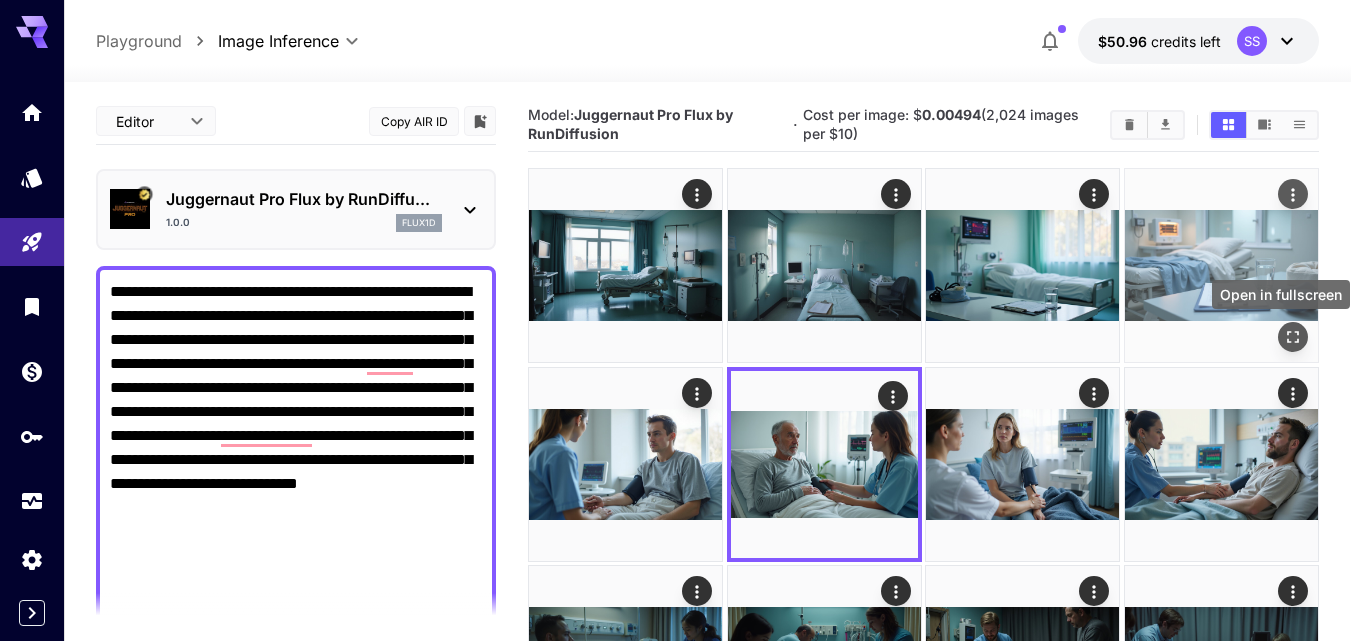click 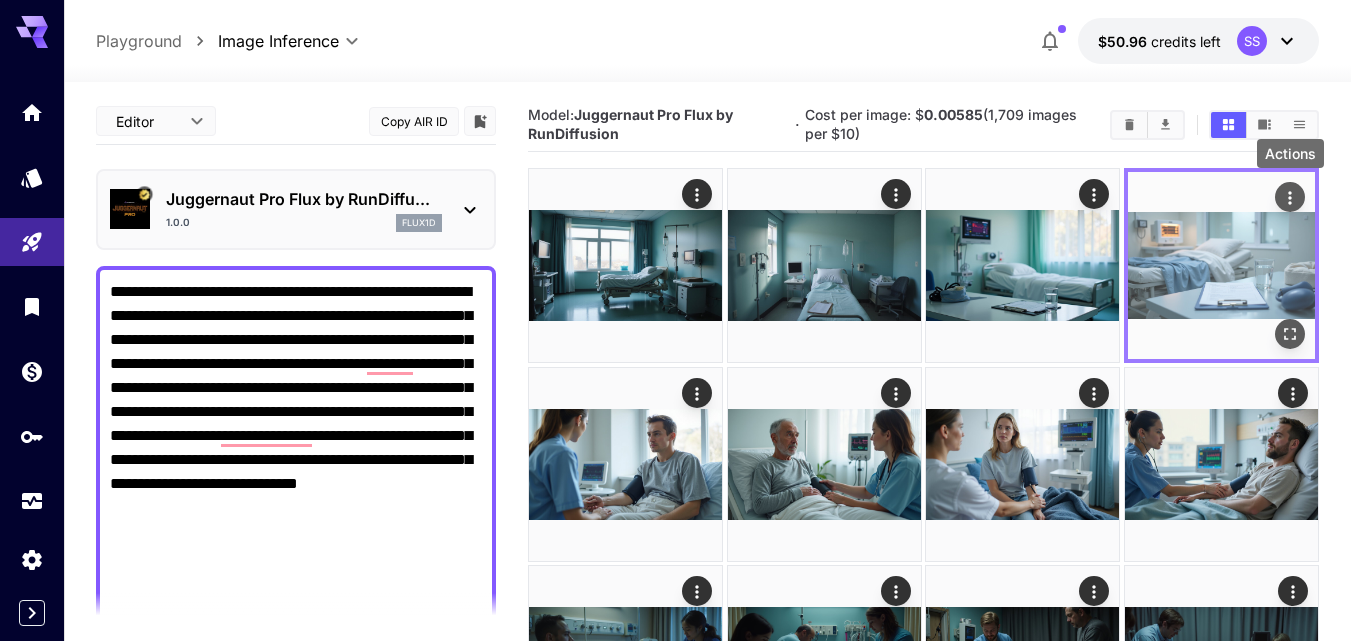 click 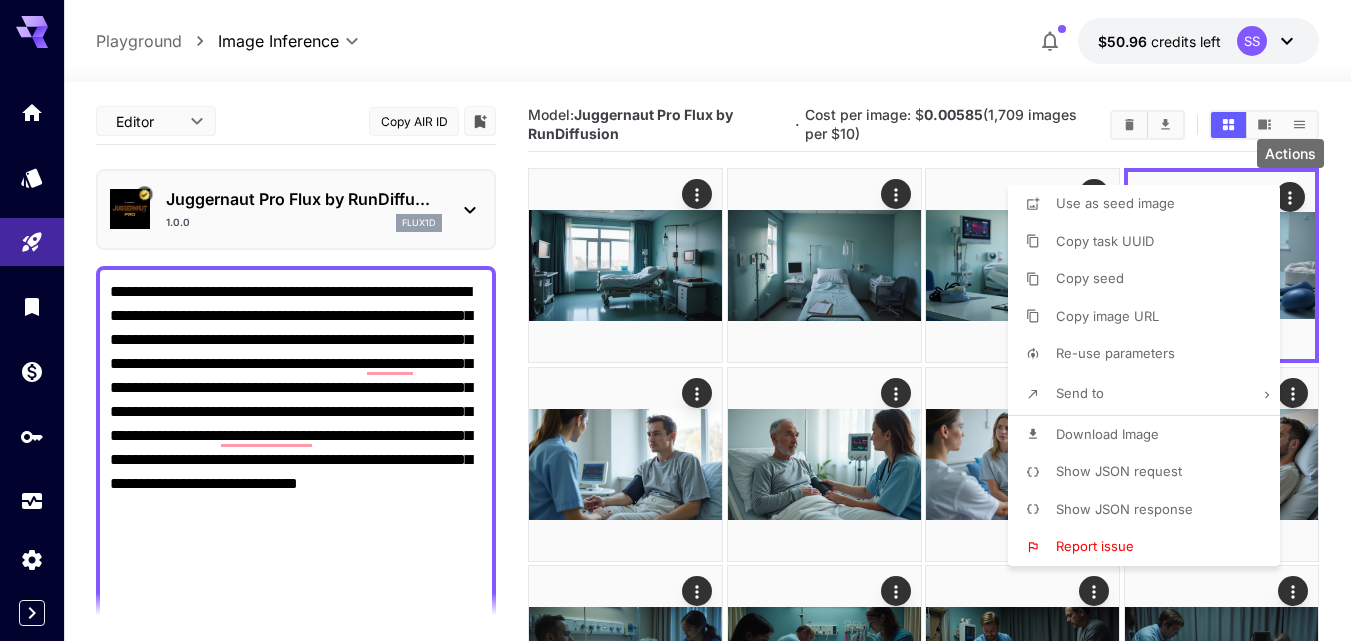 click on "Download Image" at bounding box center [1107, 434] 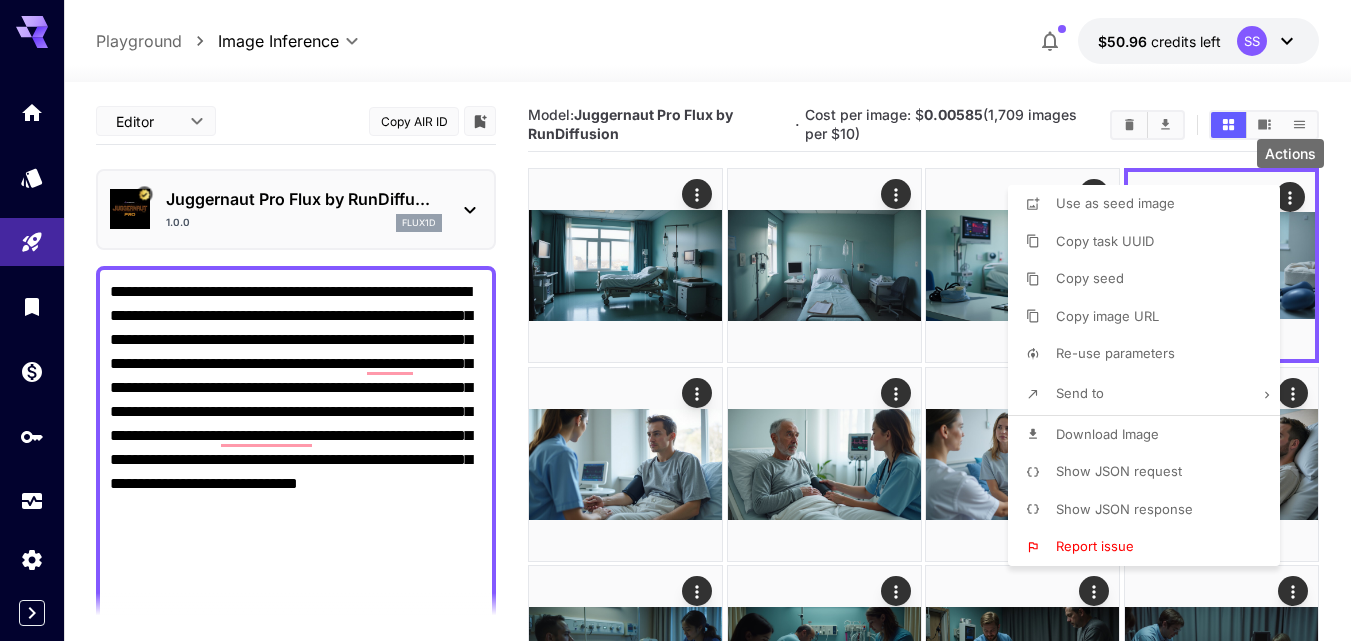 click at bounding box center (683, 320) 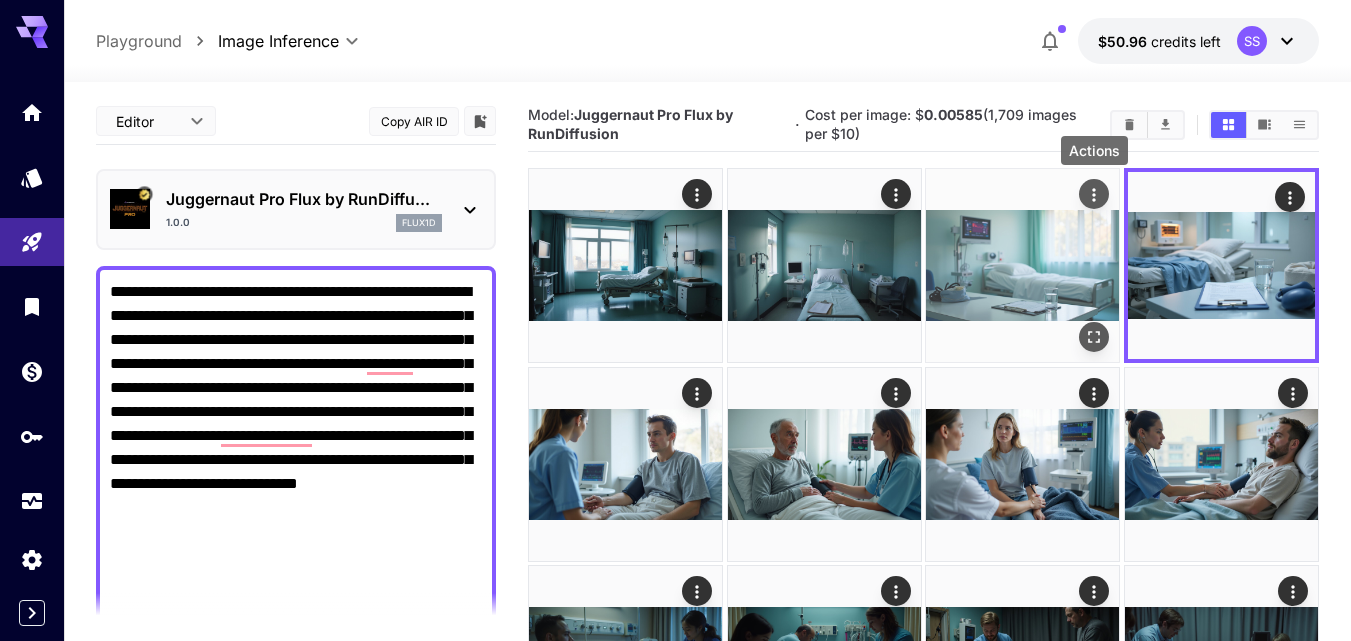 click 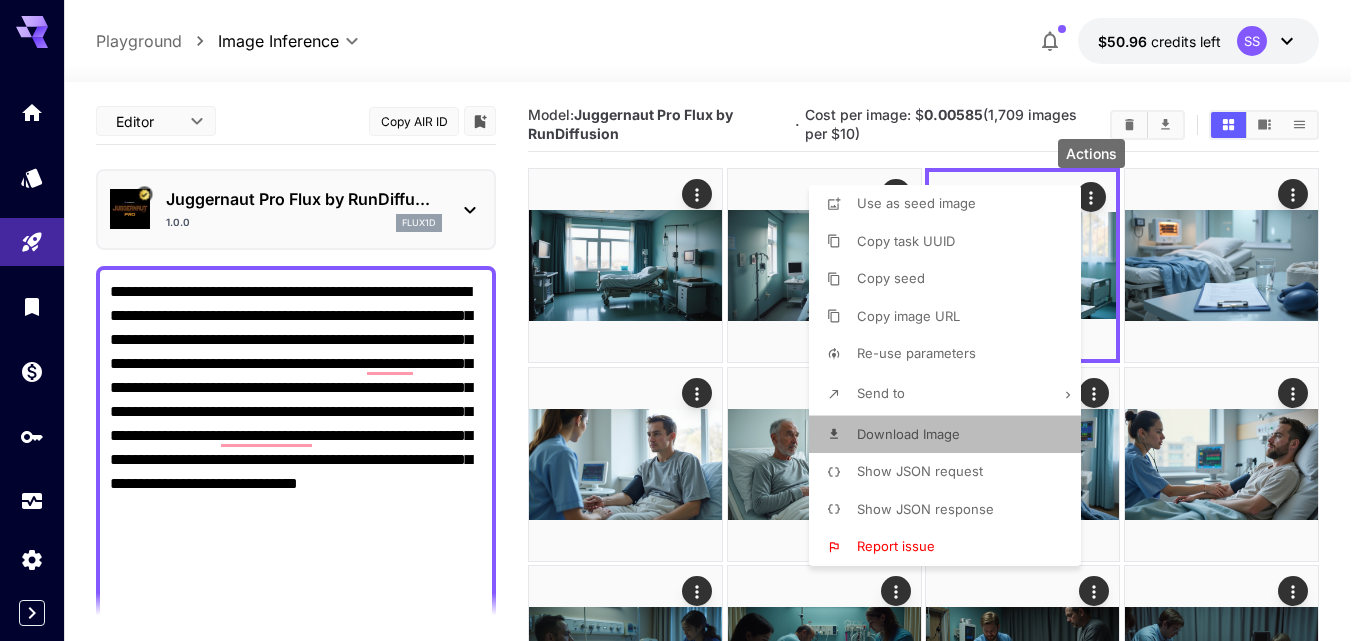 click on "Download Image" at bounding box center (951, 435) 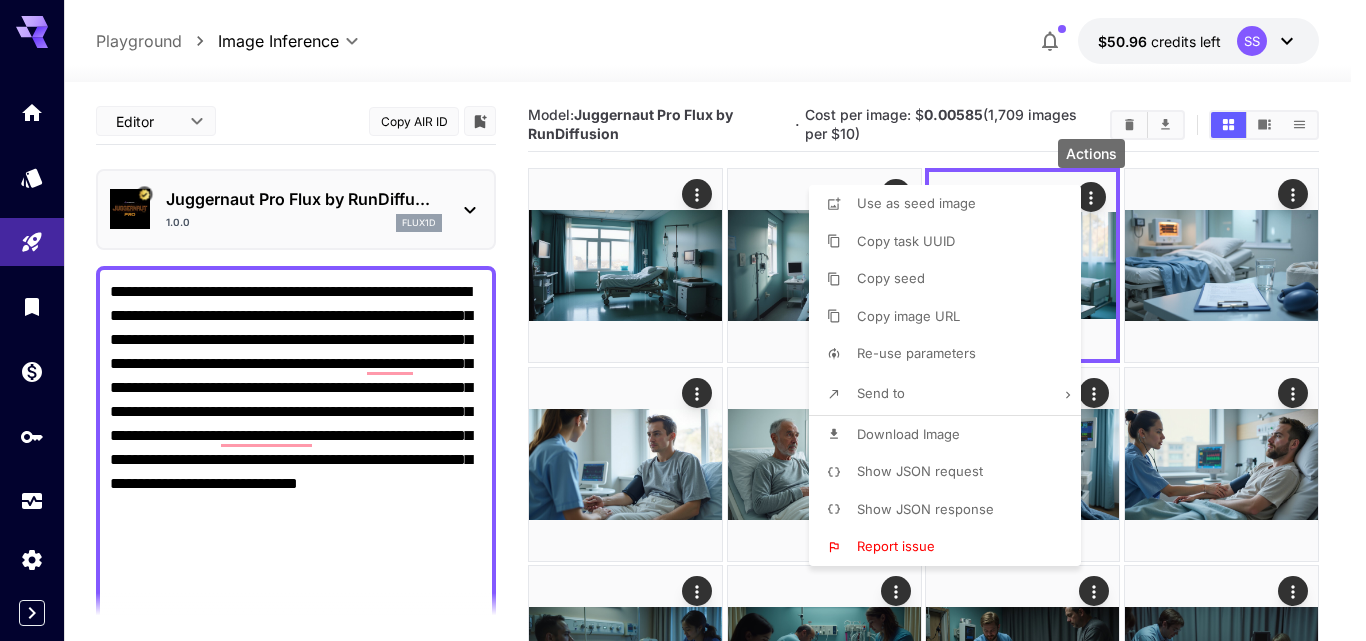 drag, startPoint x: 830, startPoint y: 71, endPoint x: 851, endPoint y: 125, distance: 57.939625 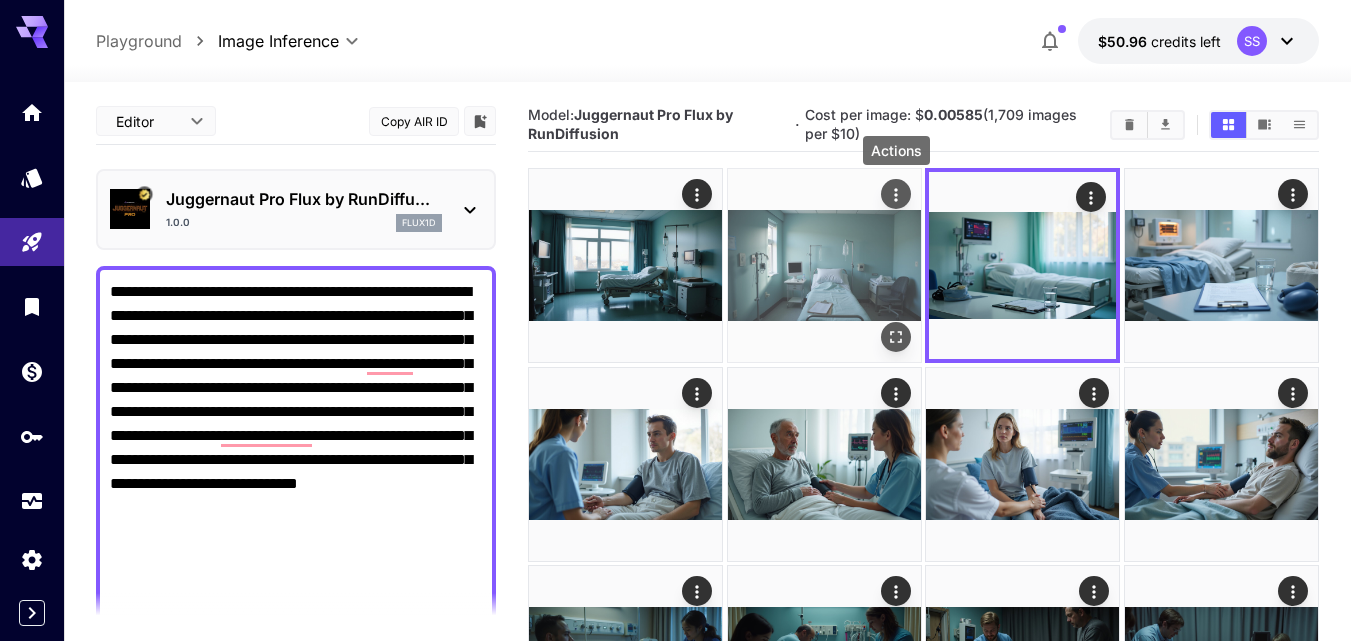 click 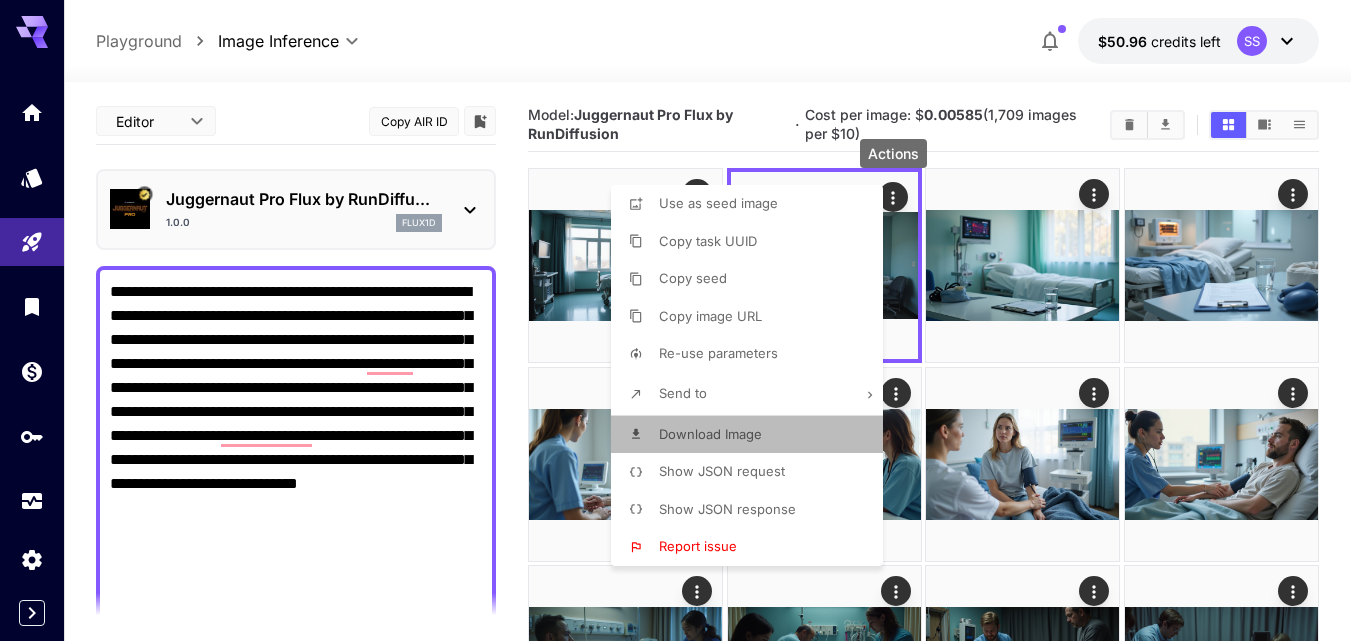 click on "Download Image" at bounding box center [753, 435] 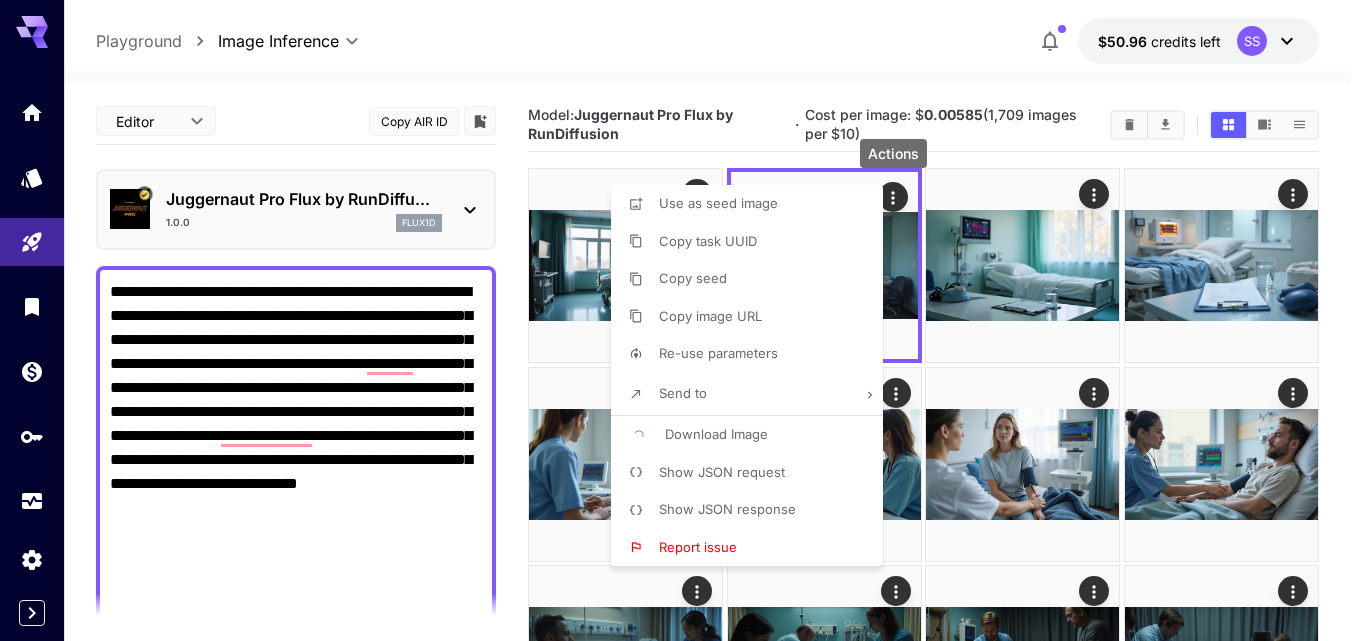 click at bounding box center [683, 320] 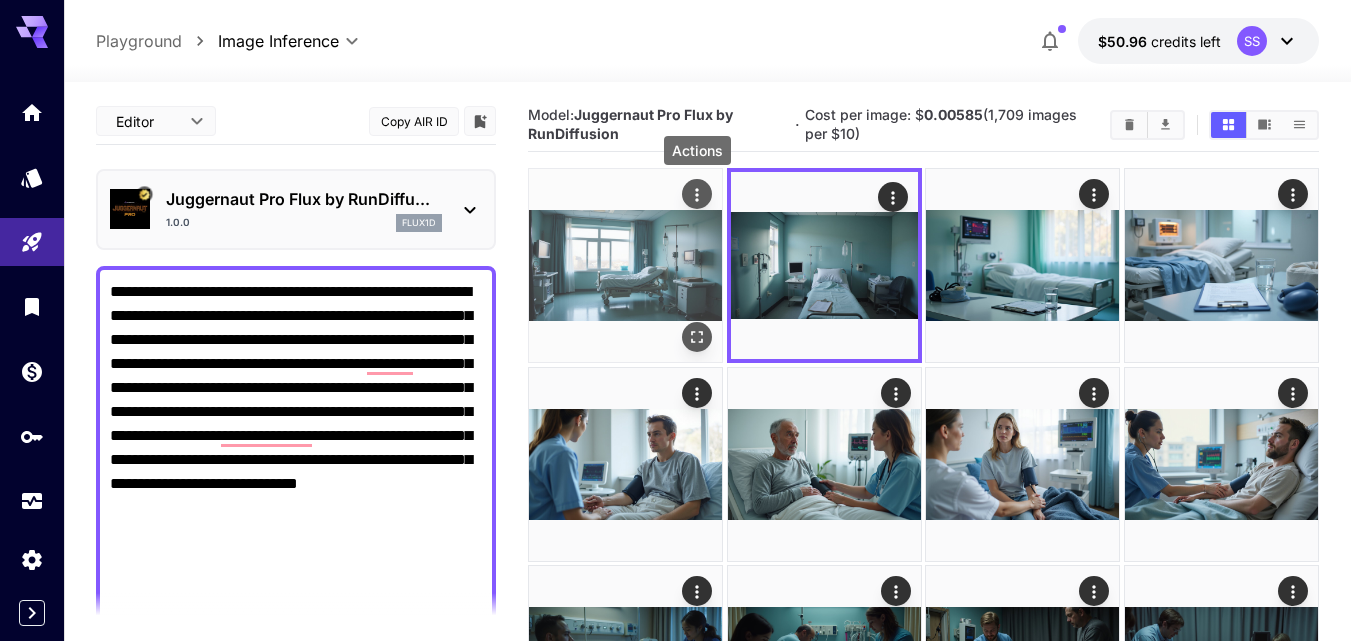 click 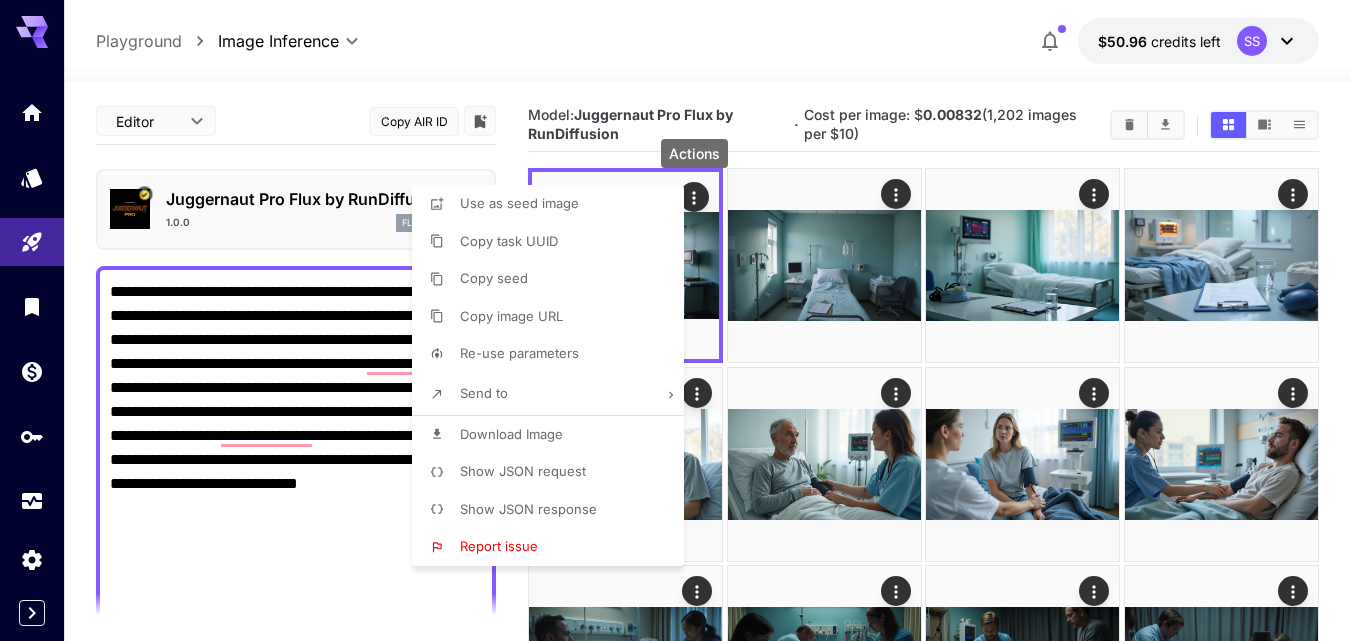 click on "Download Image" at bounding box center [554, 435] 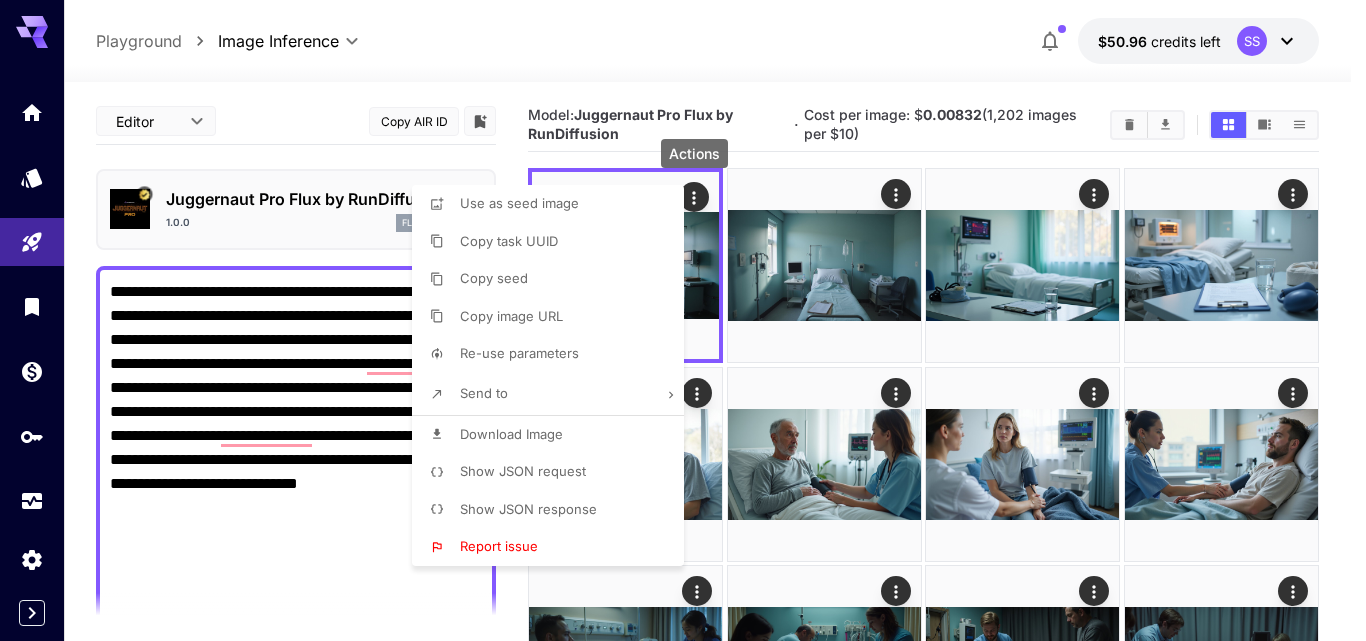 click at bounding box center (683, 320) 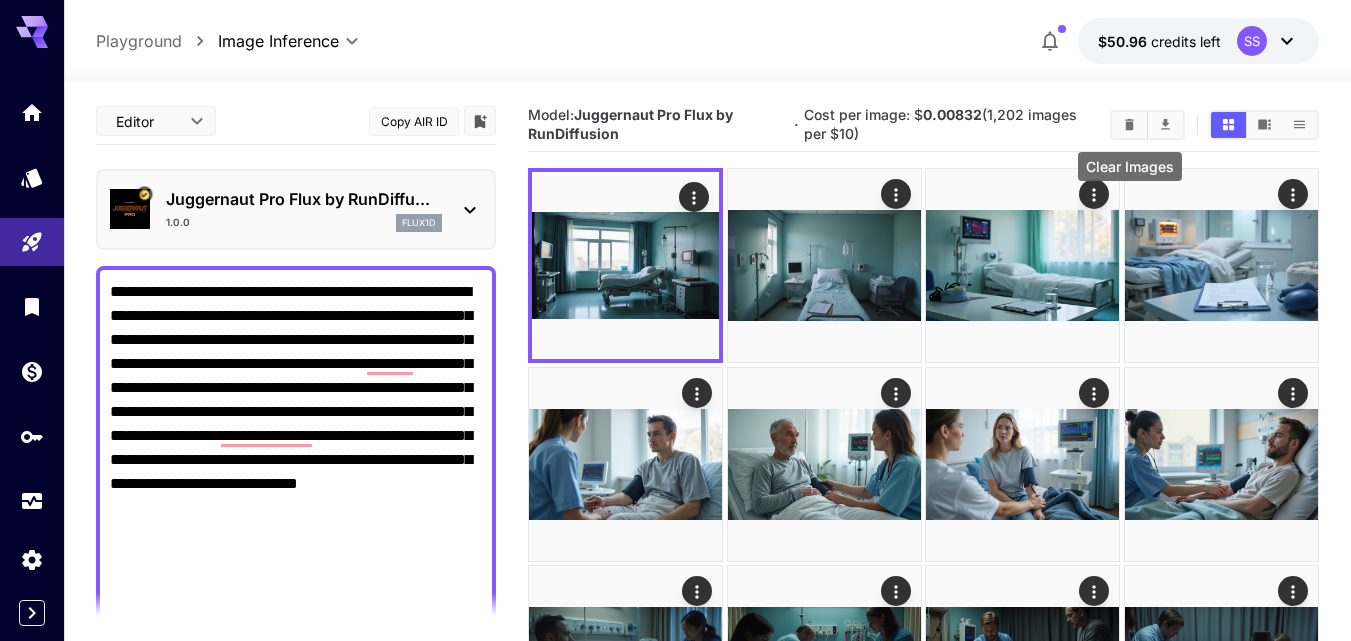 click 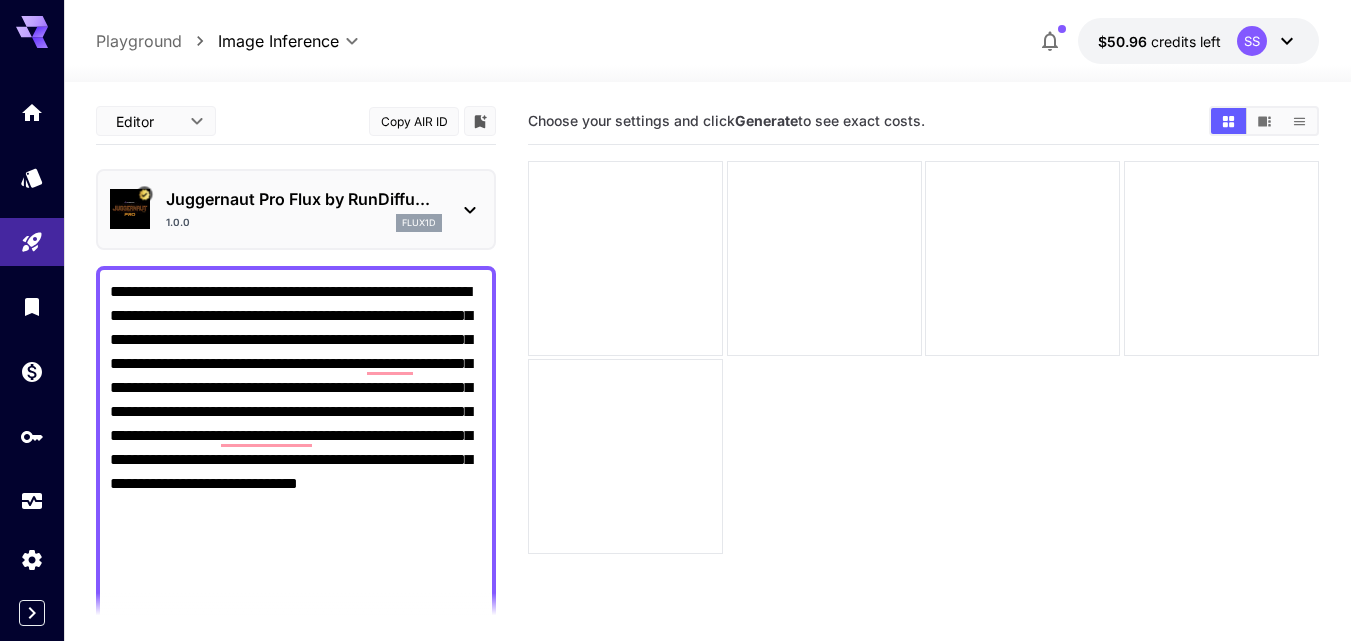 click on "**********" at bounding box center (296, 748) 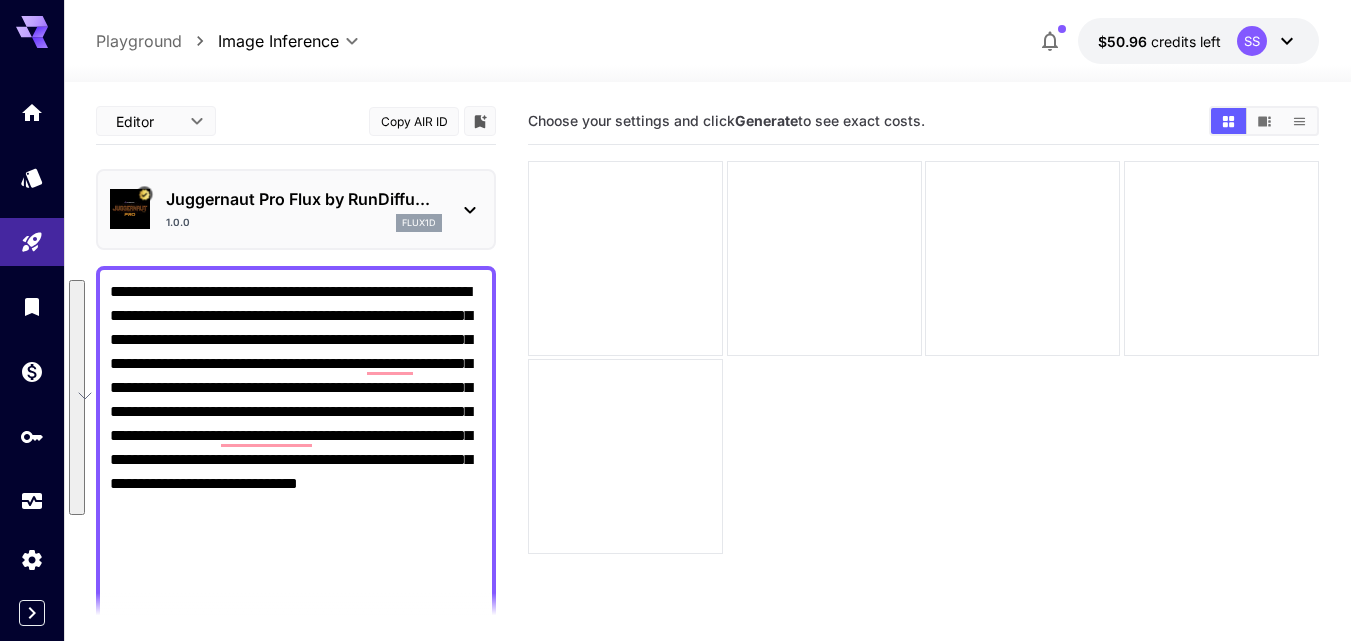 paste on "****" 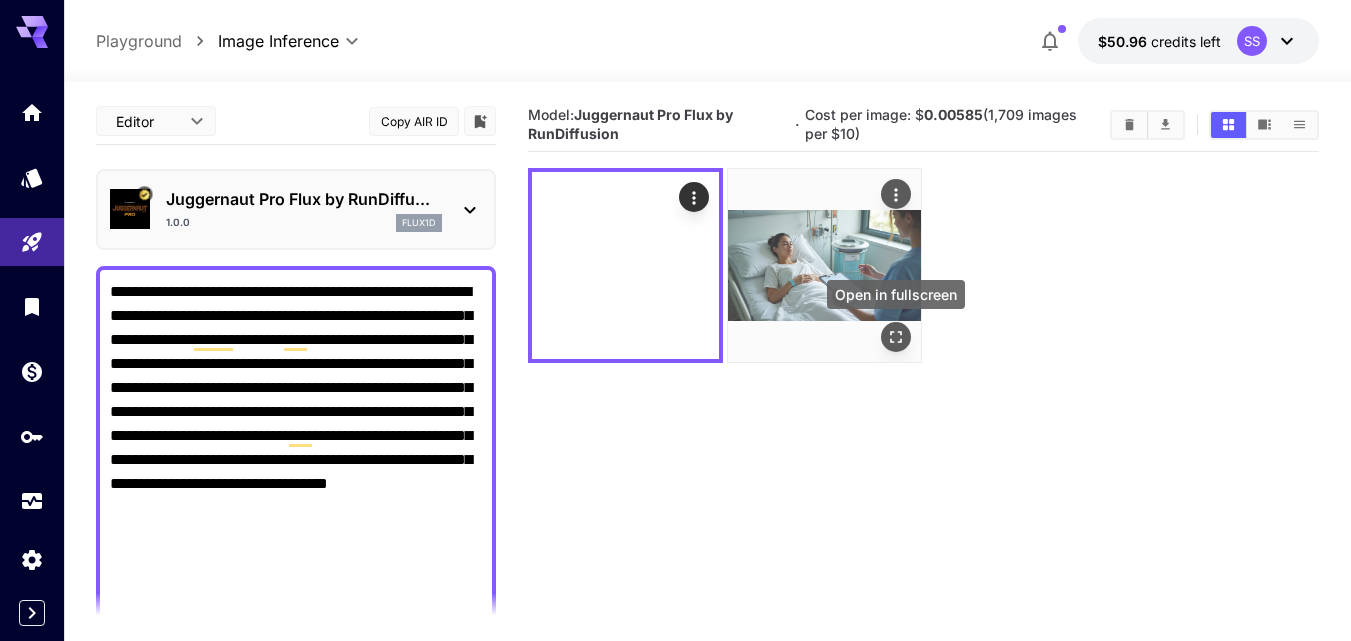 click 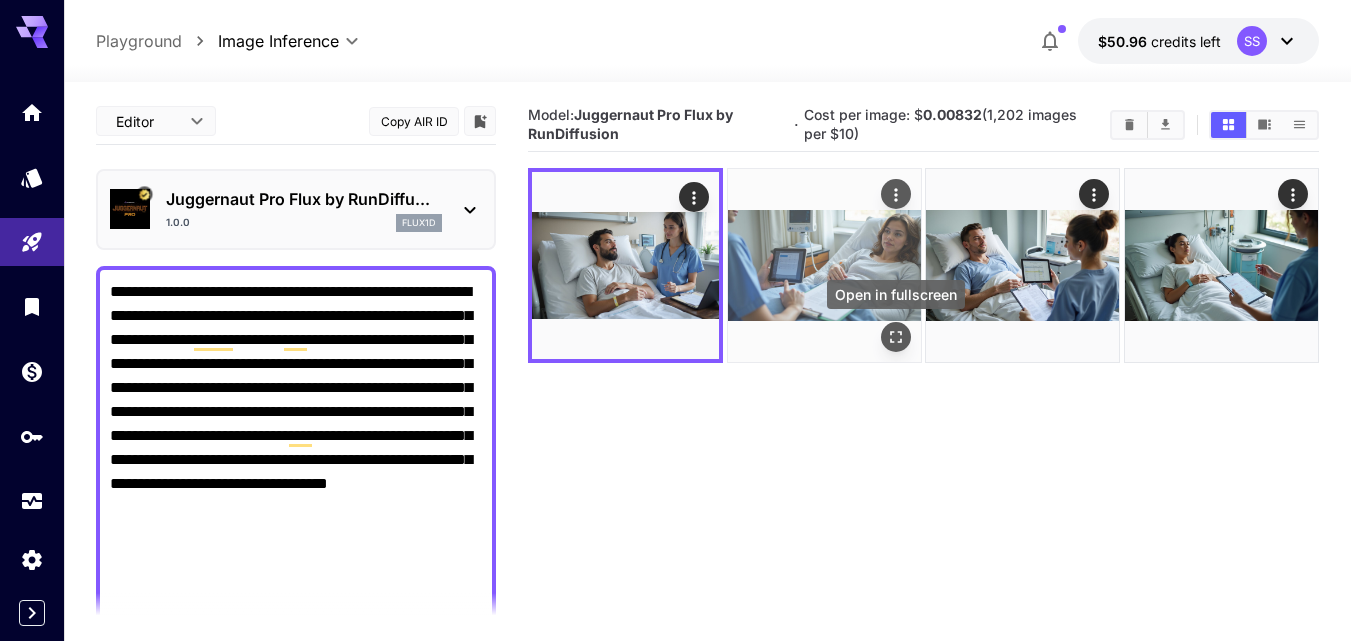 click 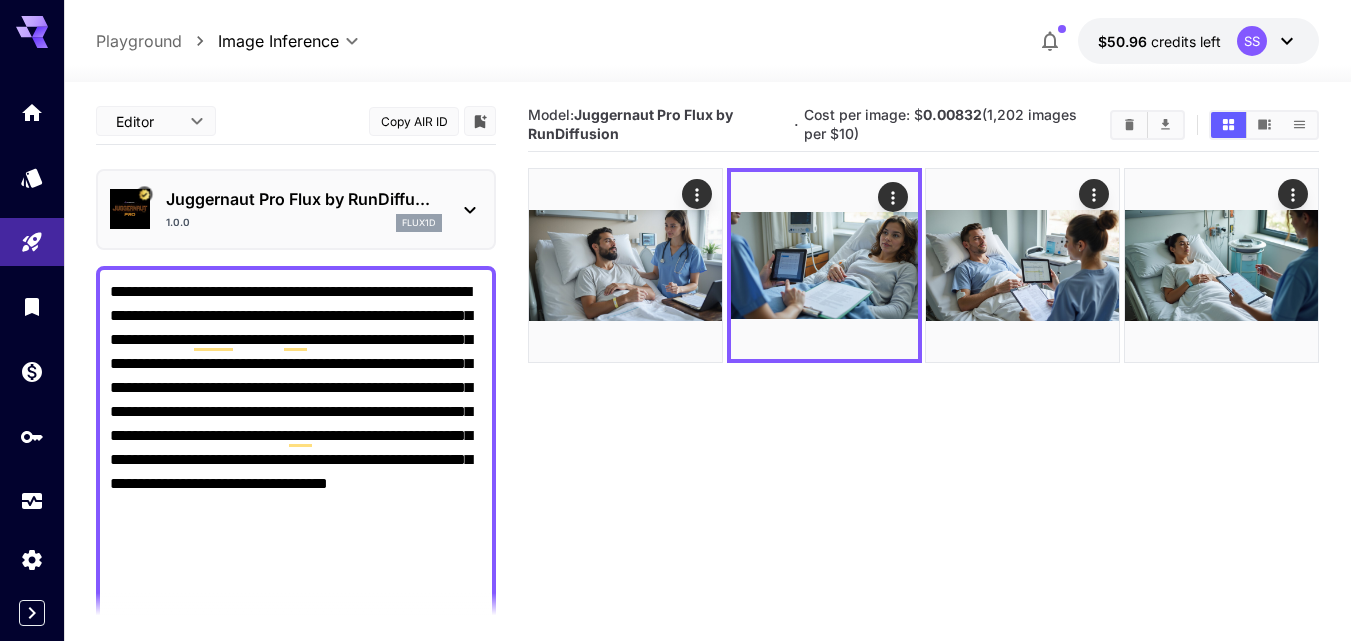 click on "**********" at bounding box center (296, 760) 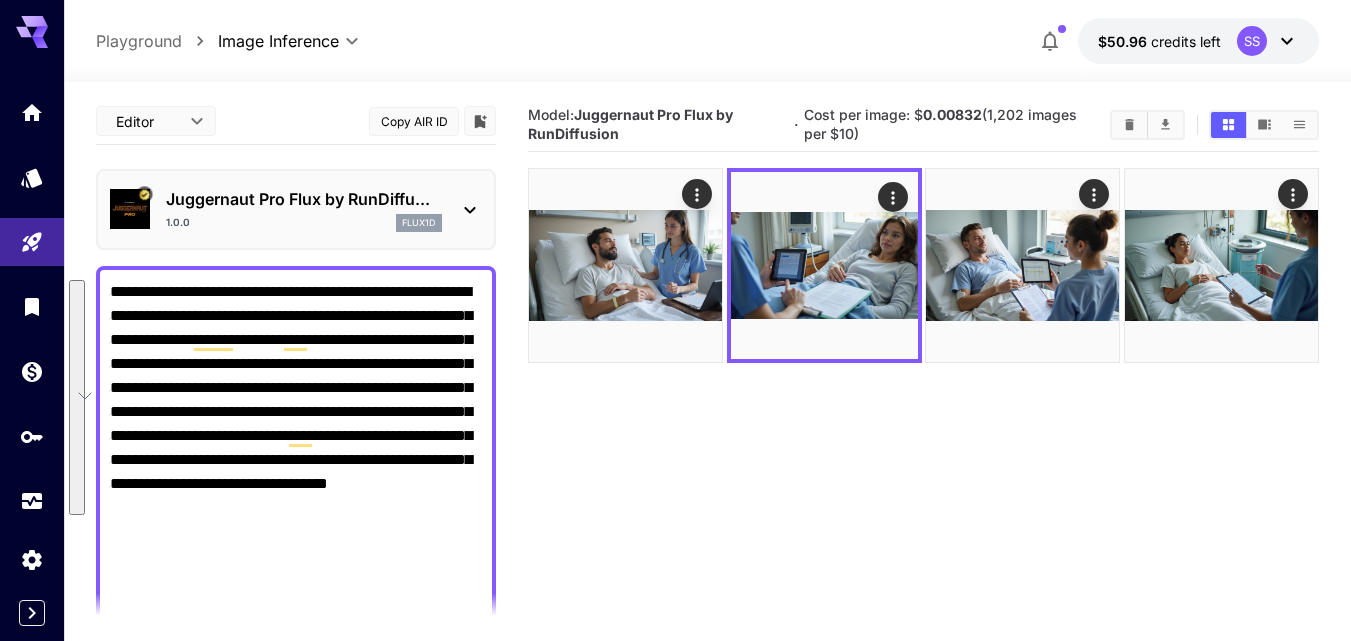 paste 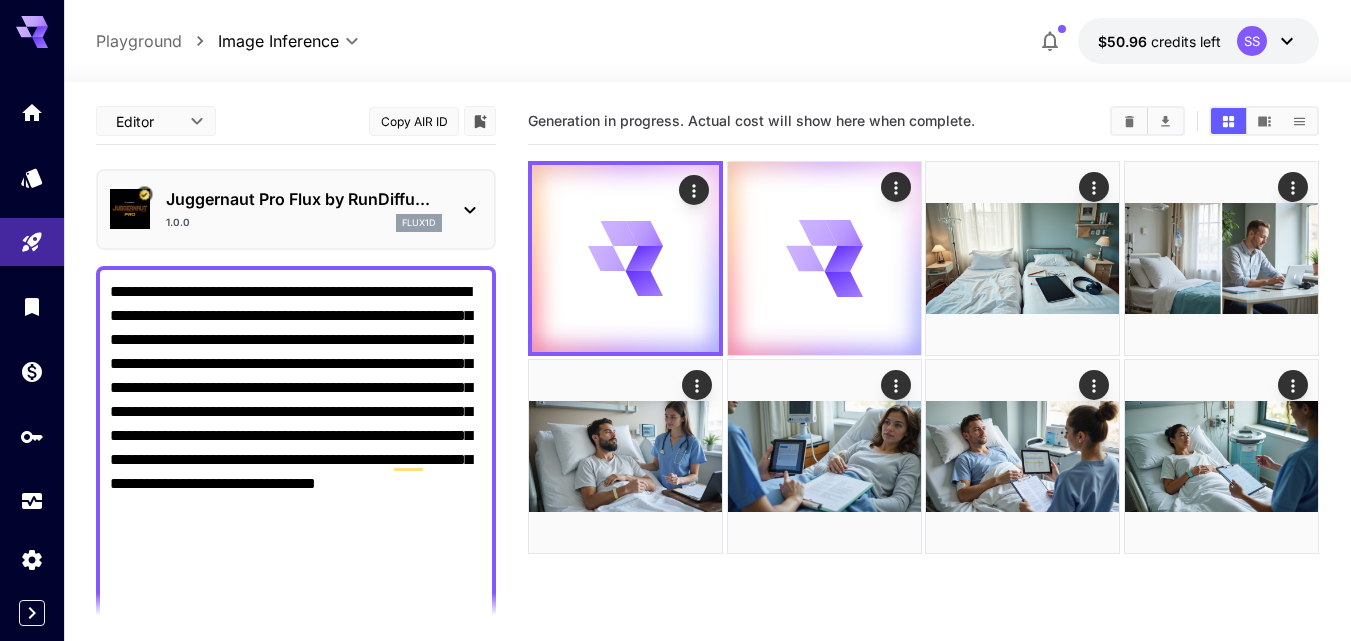 click on "**********" at bounding box center (296, 772) 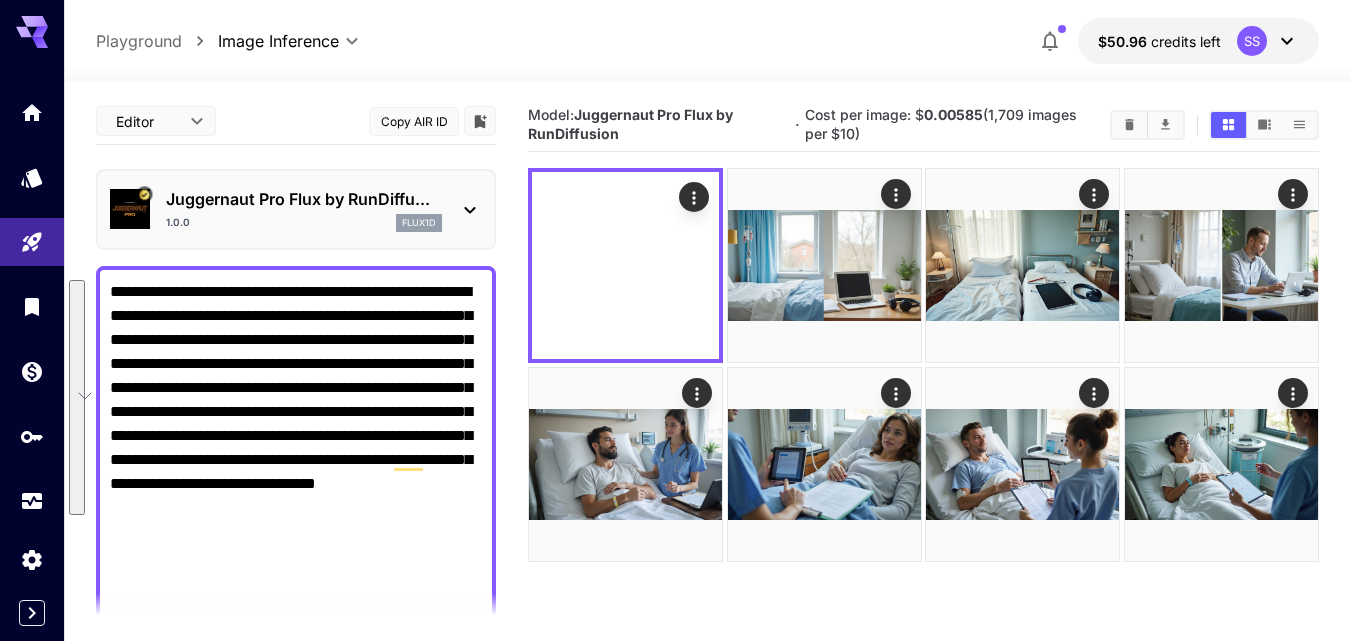 paste on "**********" 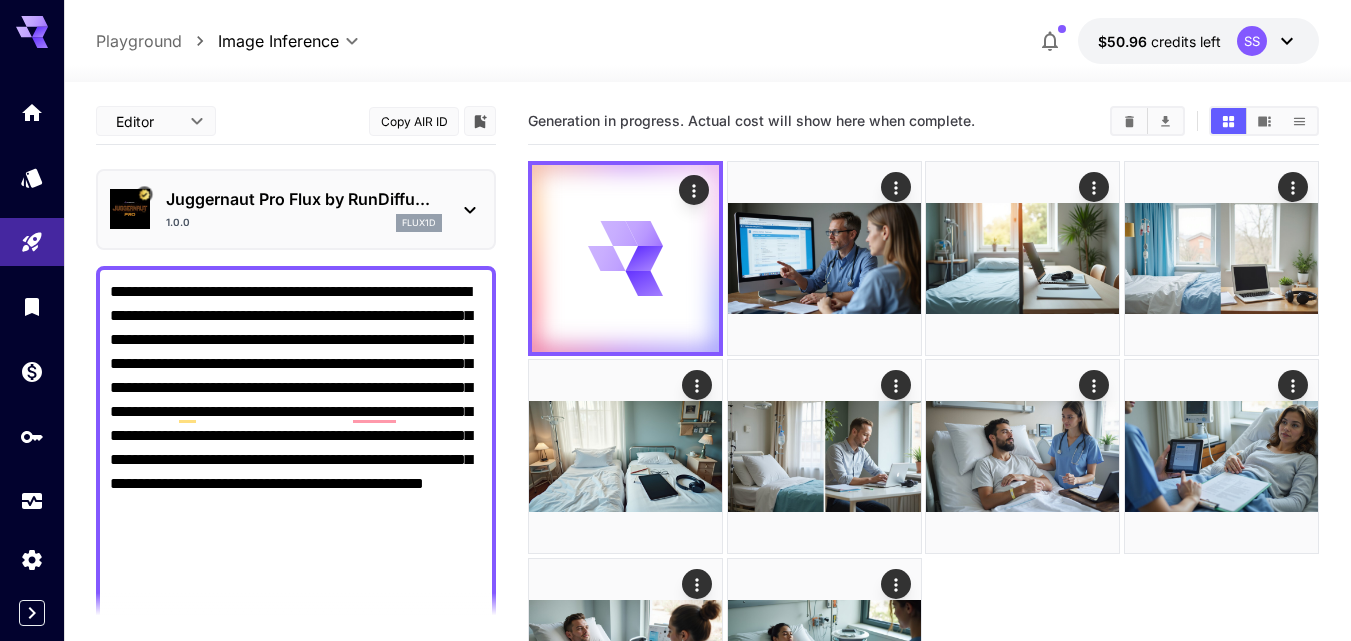 type on "**********" 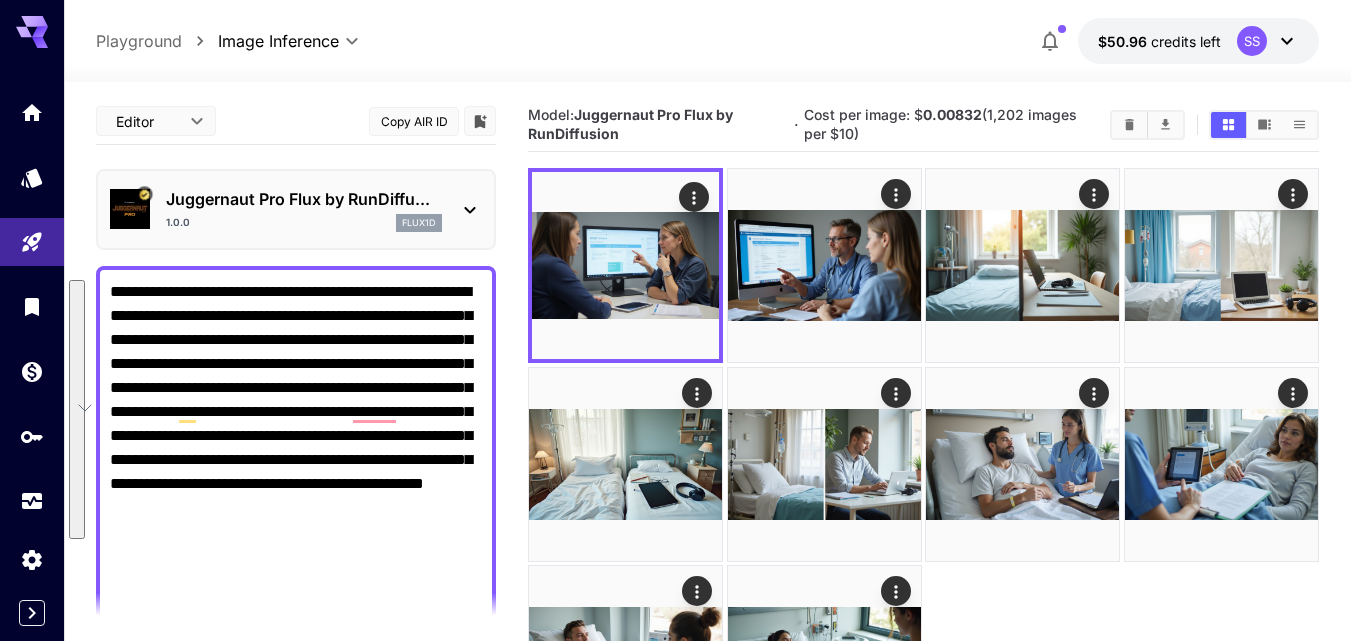 scroll, scrollTop: 0, scrollLeft: 0, axis: both 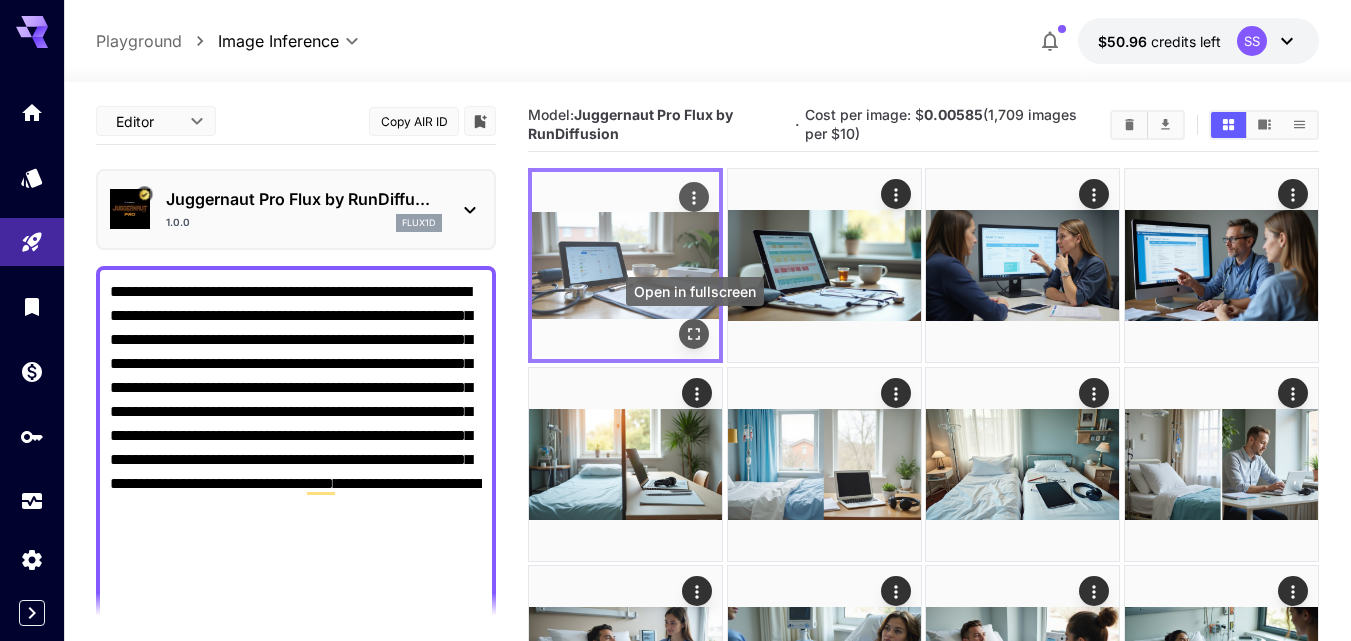 click 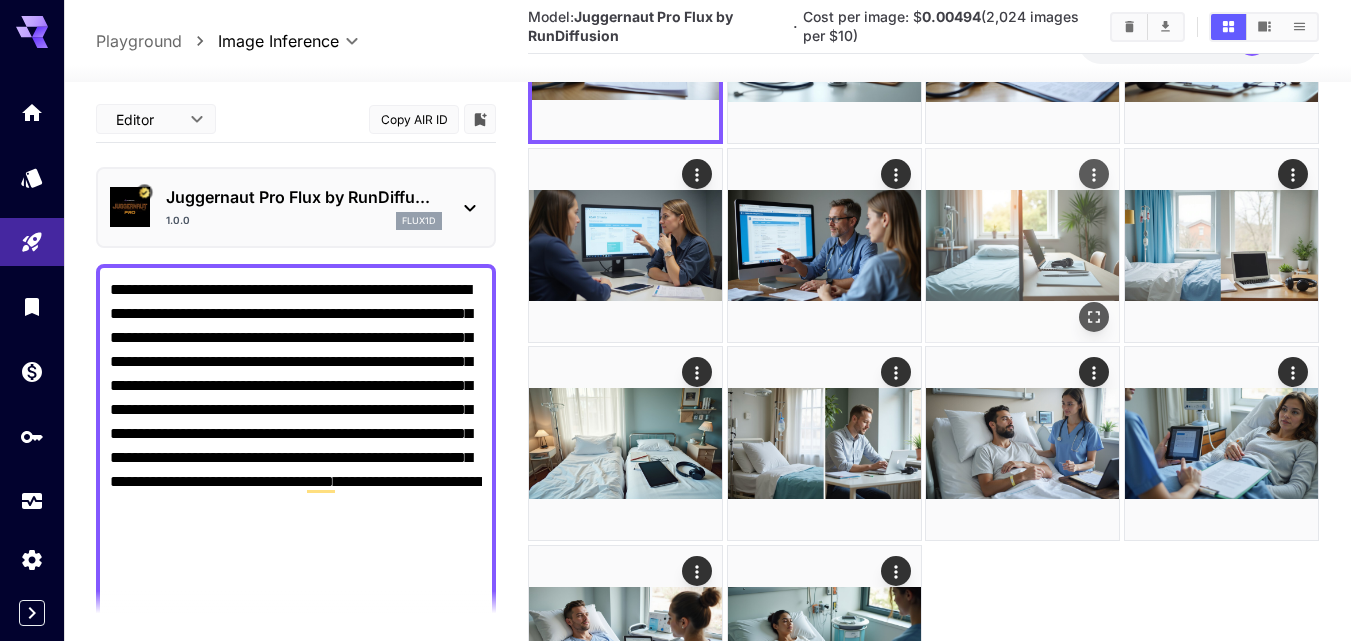scroll, scrollTop: 300, scrollLeft: 0, axis: vertical 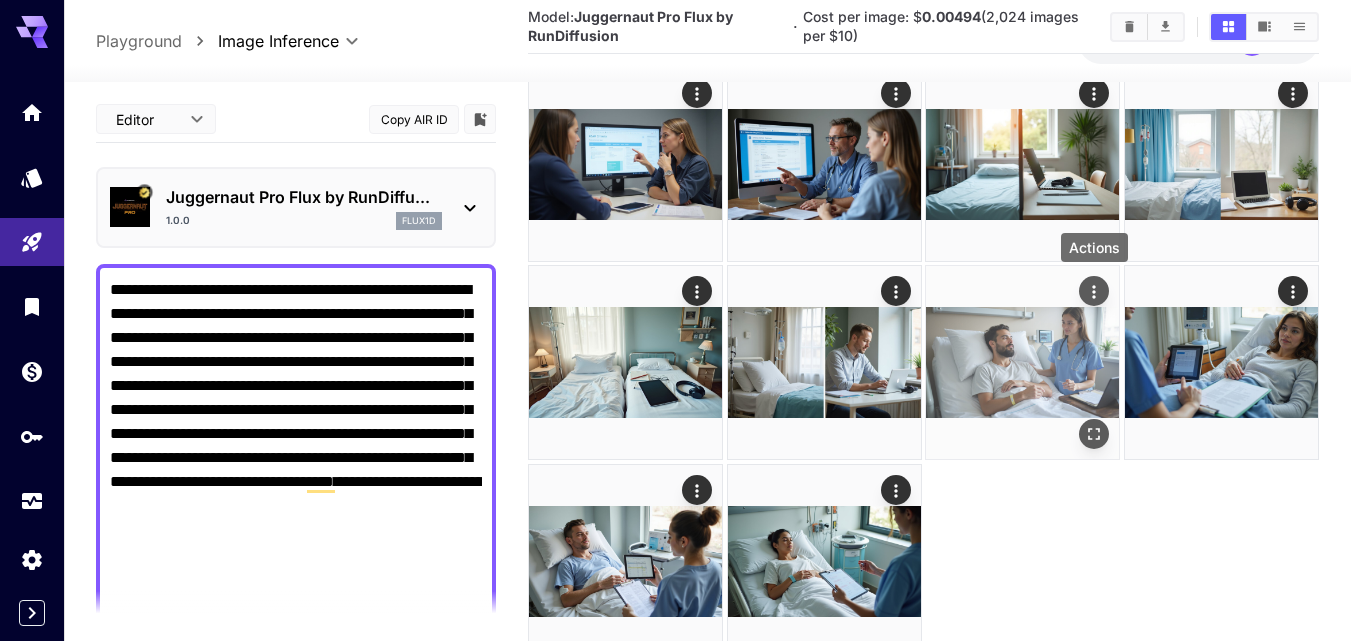 click 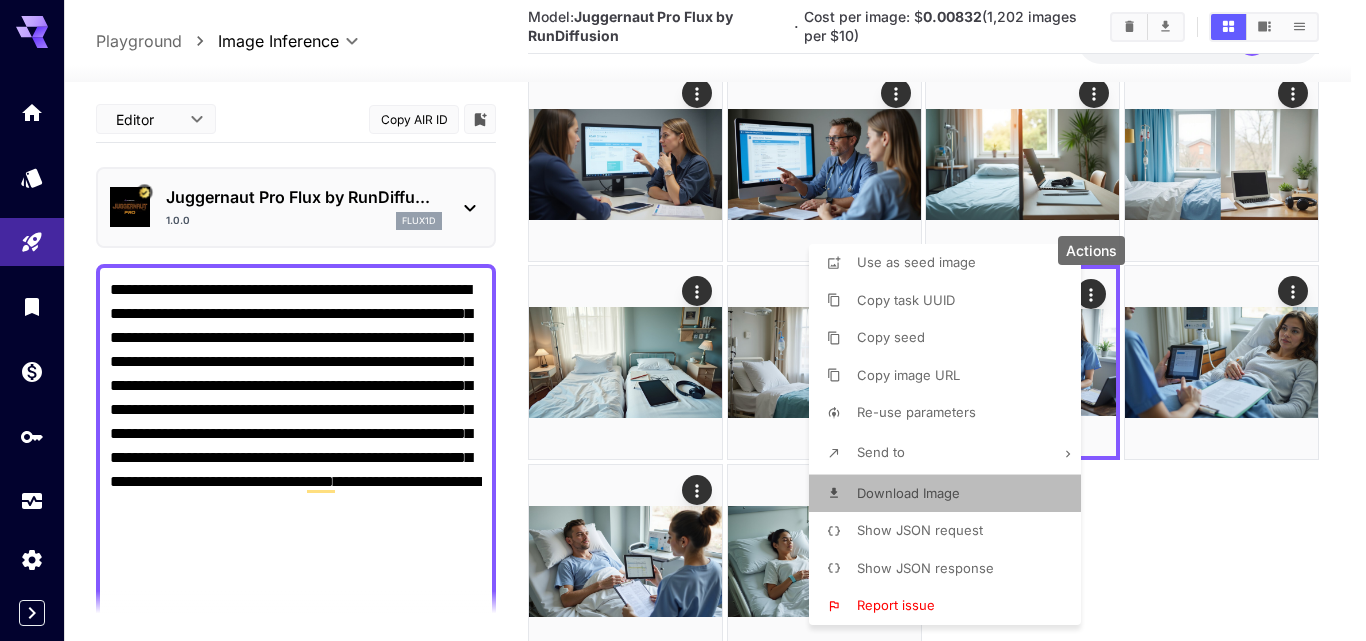click on "Download Image" at bounding box center [908, 493] 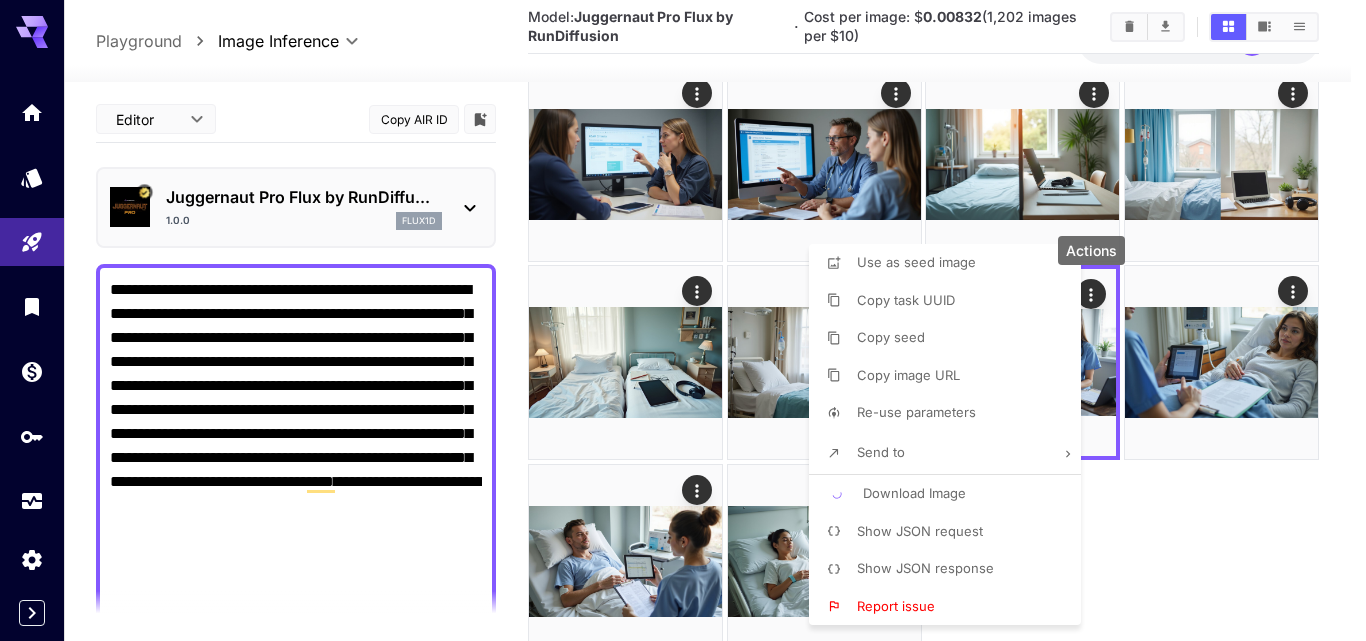 click at bounding box center (683, 320) 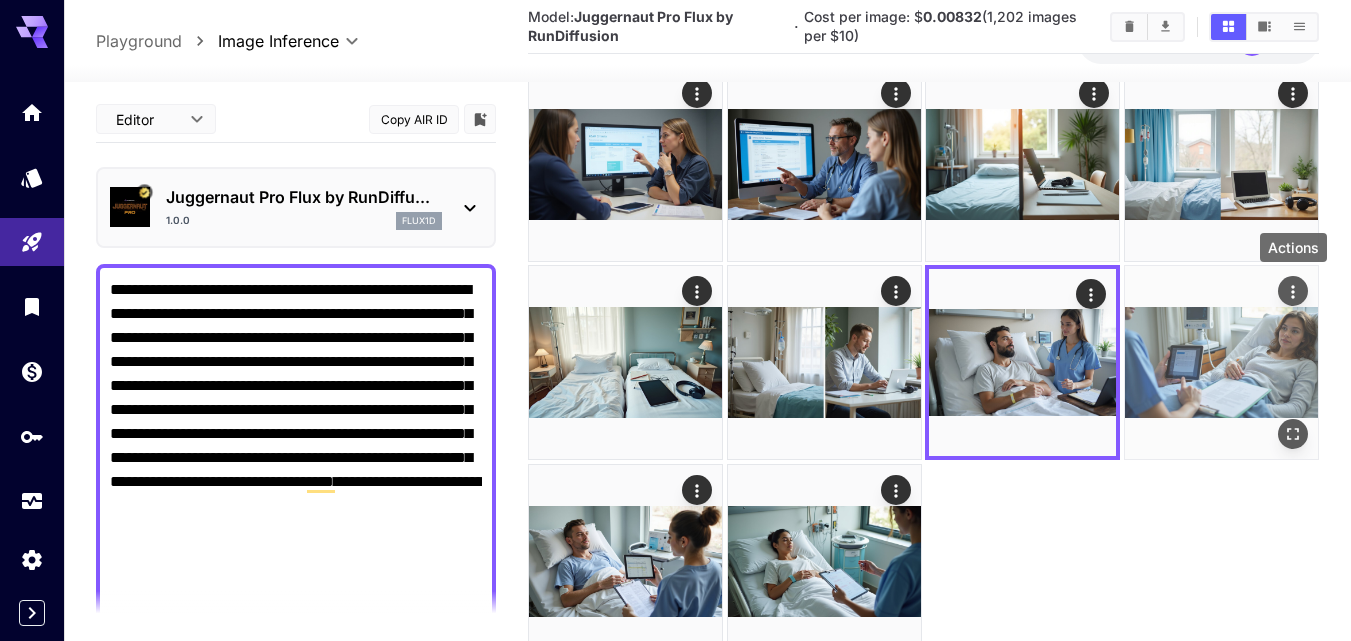 click 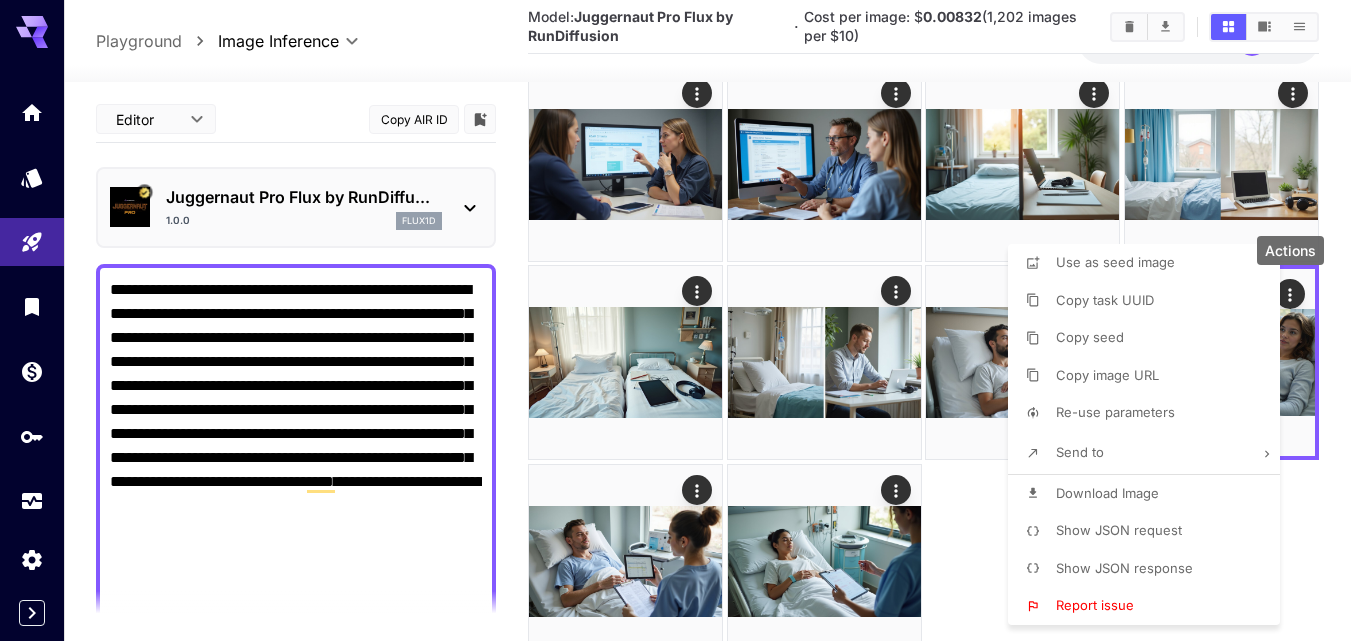 click on "Download Image" at bounding box center [1107, 493] 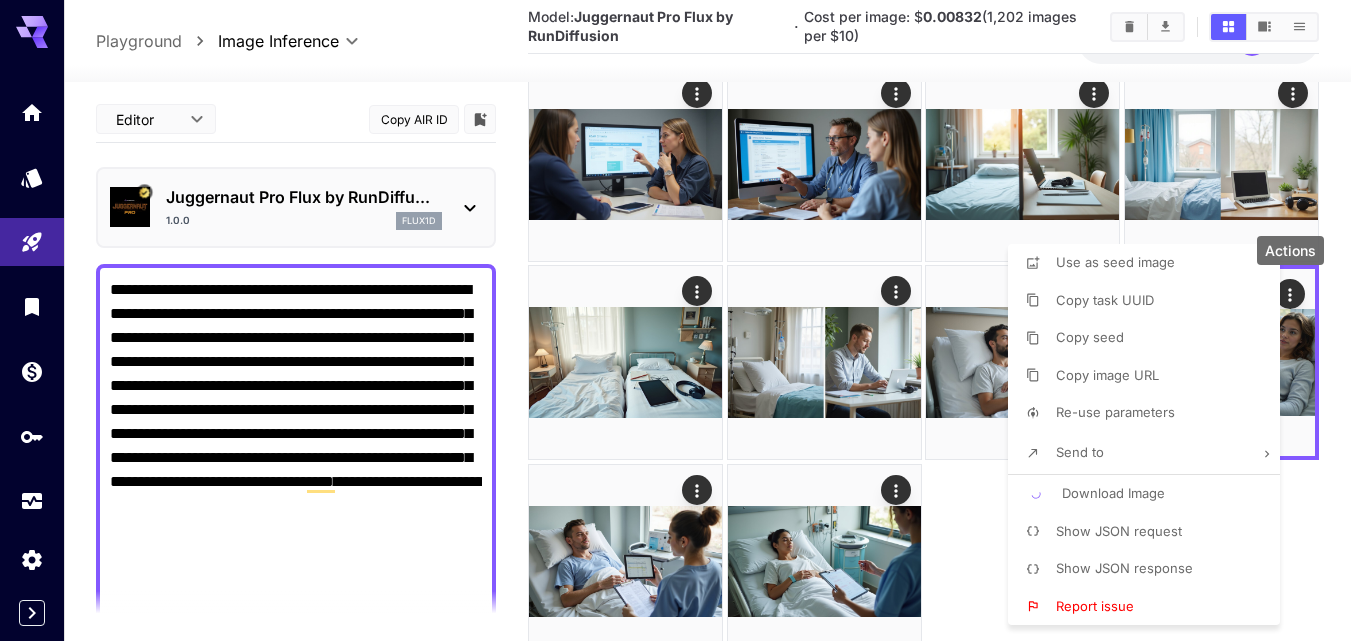 click at bounding box center (683, 320) 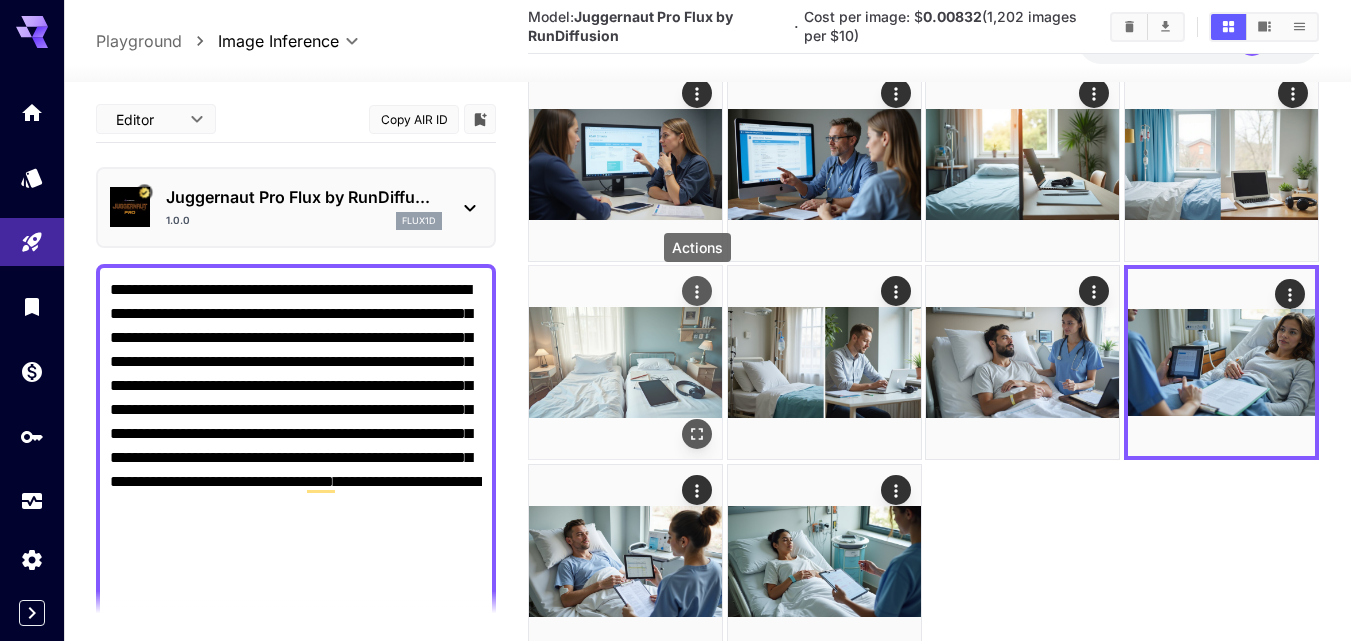click 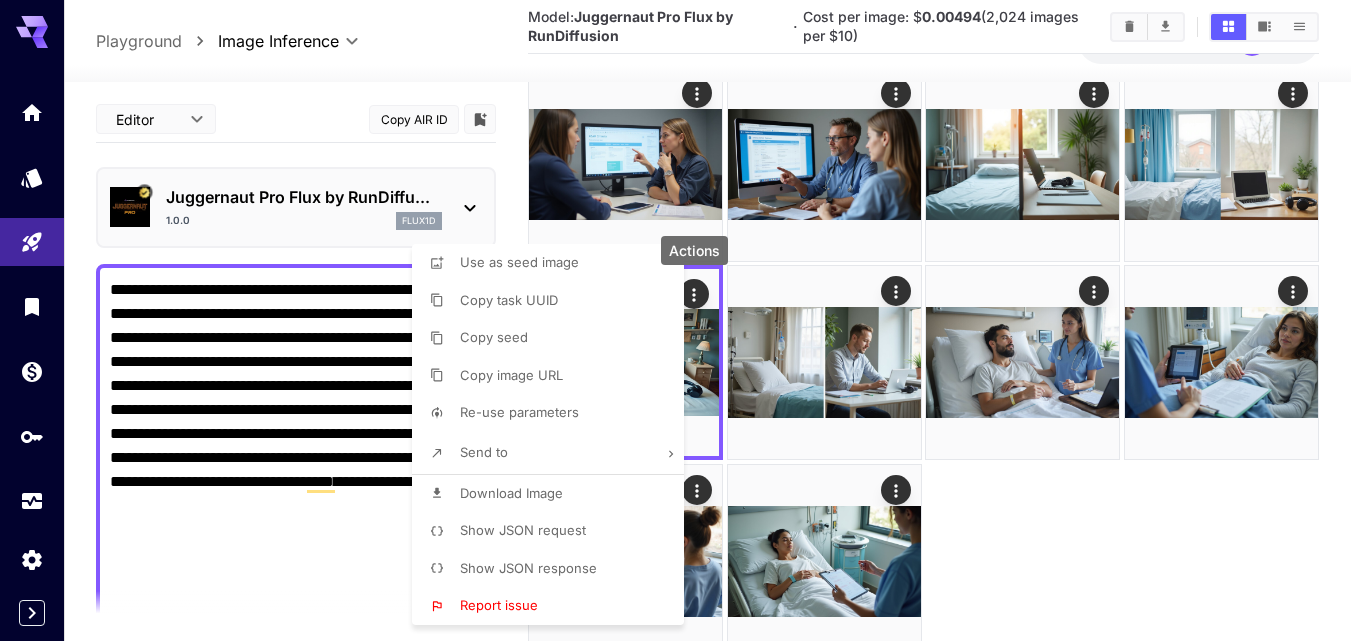click on "Download Image" at bounding box center (554, 494) 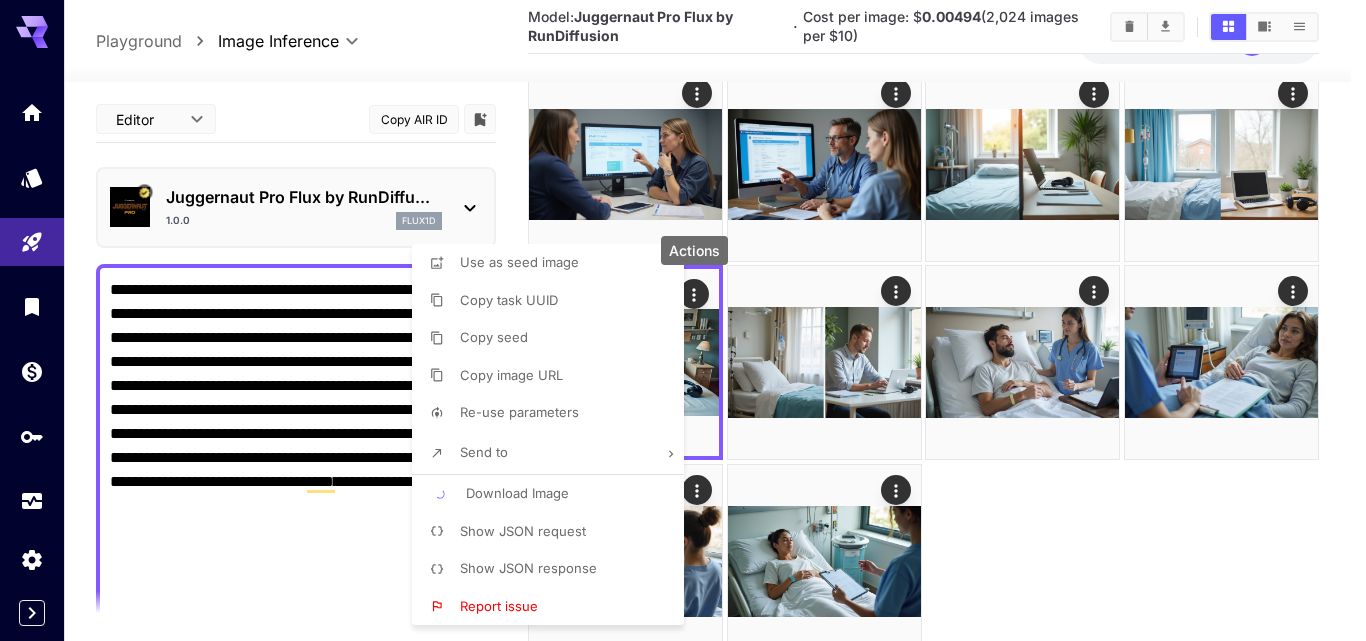 click at bounding box center [683, 320] 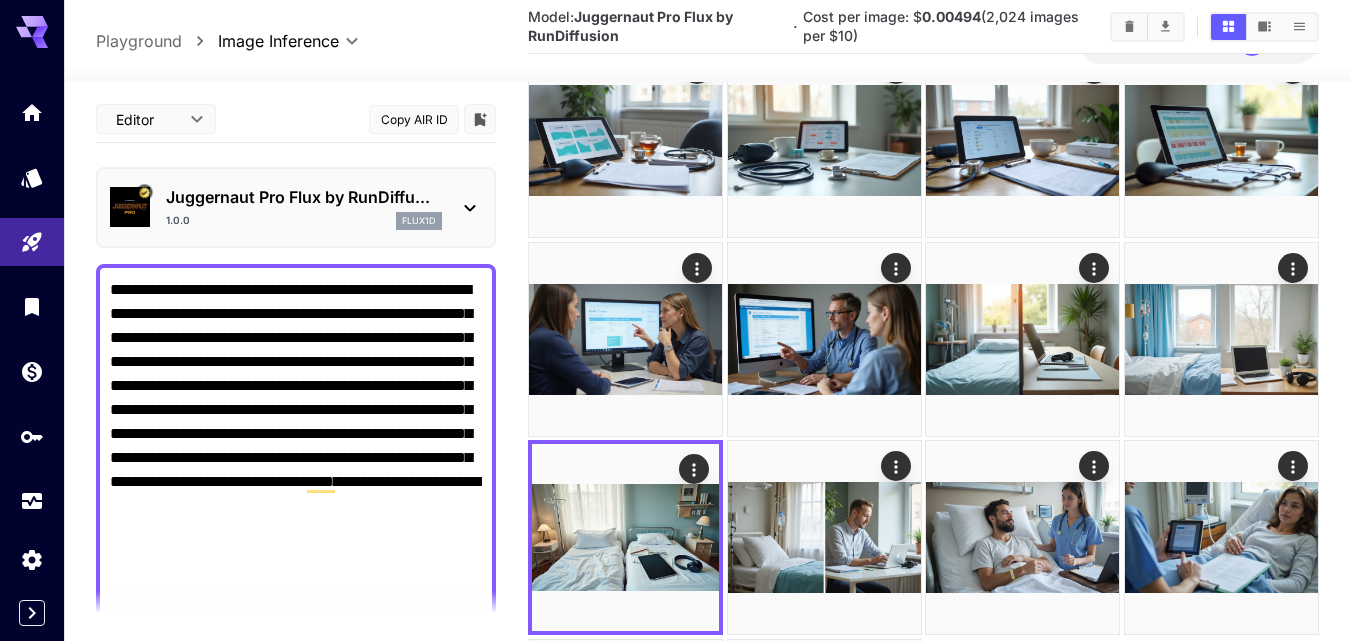 scroll, scrollTop: 0, scrollLeft: 0, axis: both 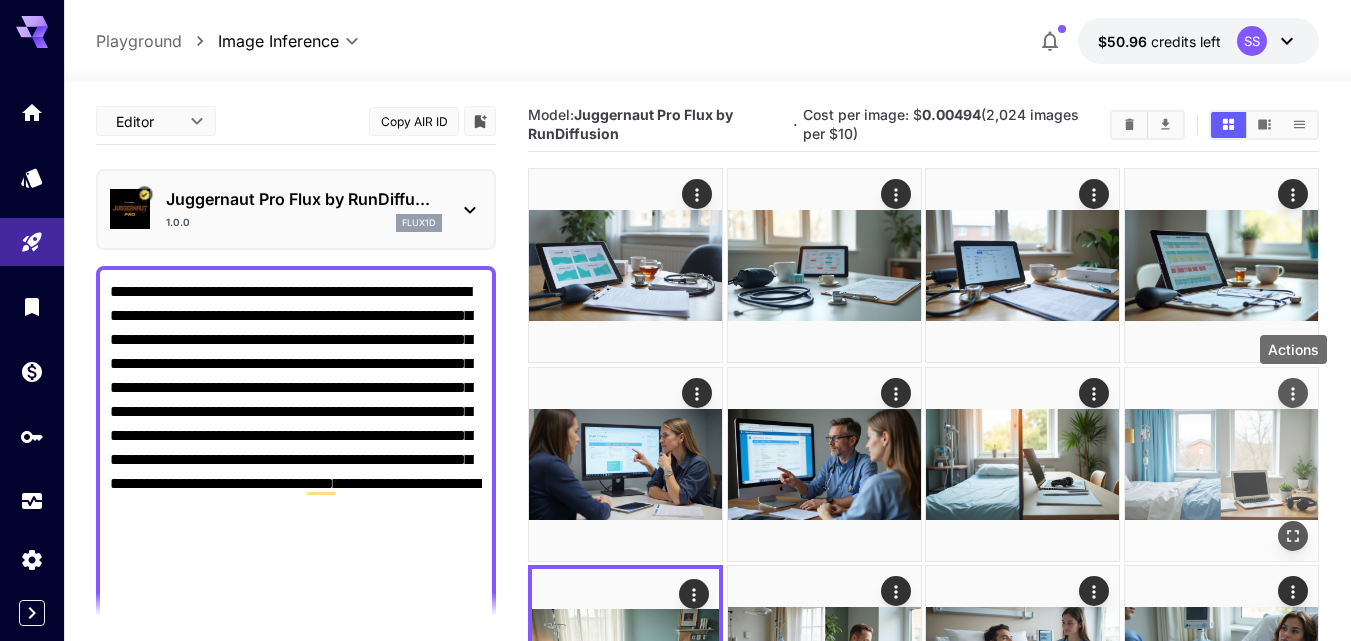 click 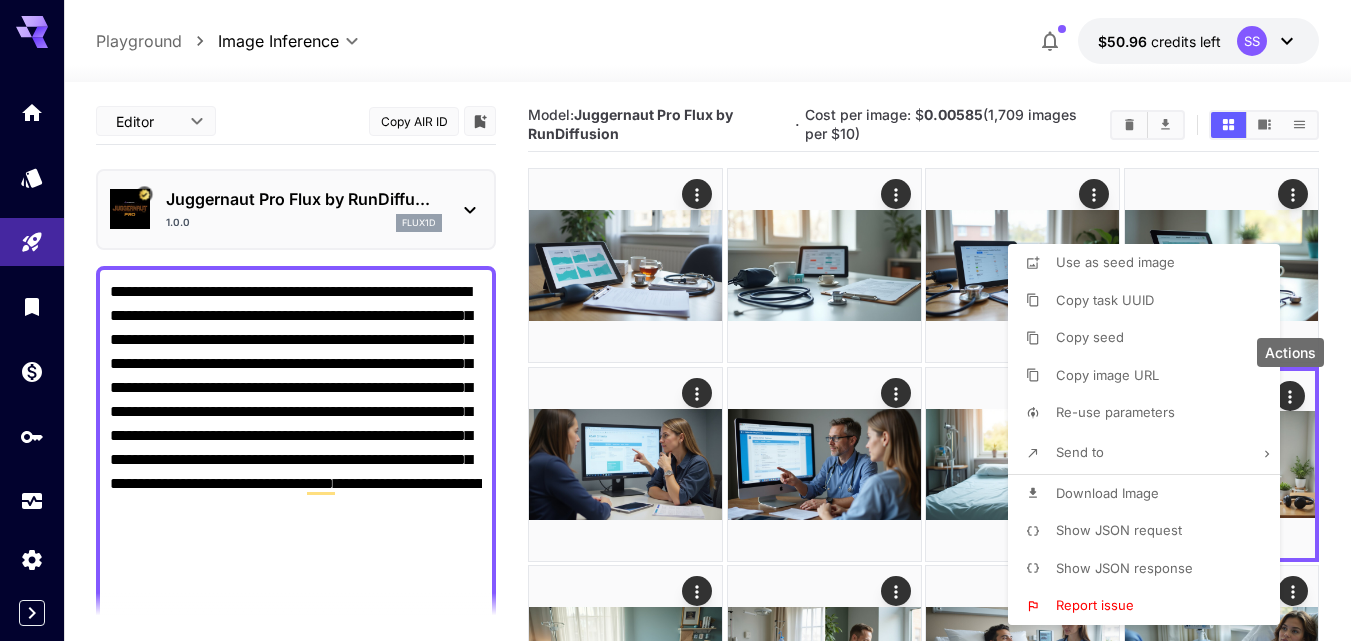 click on "Download Image" at bounding box center (1107, 493) 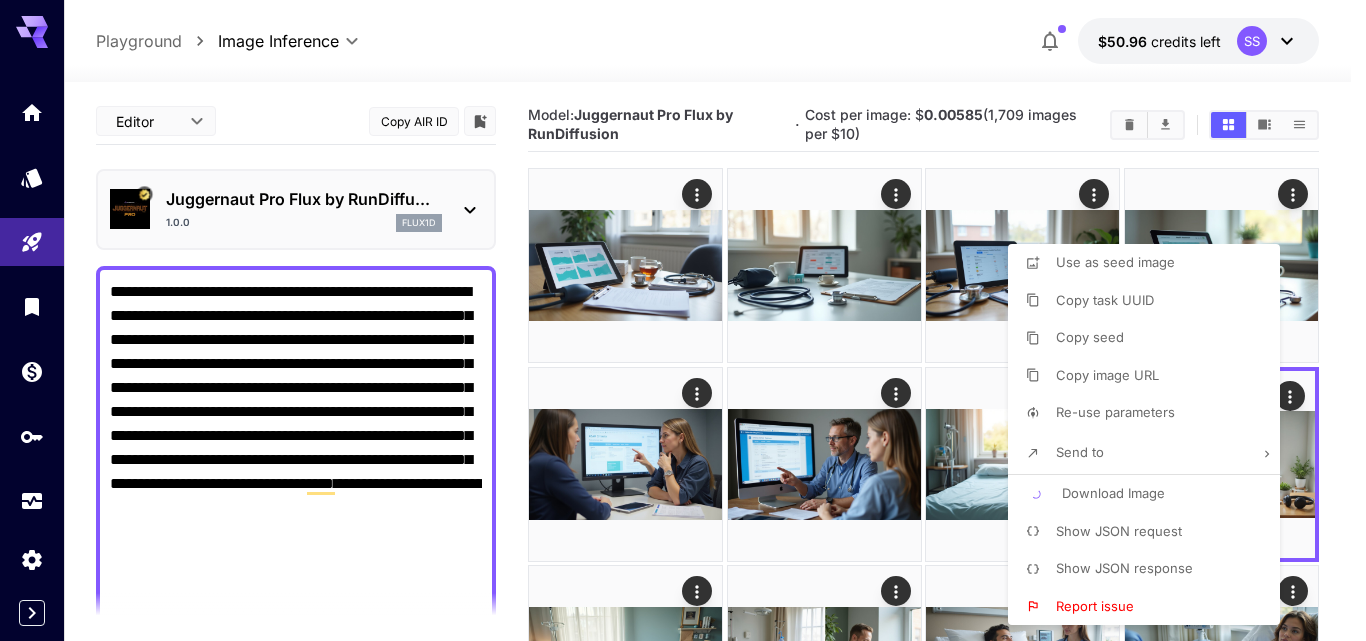 click at bounding box center [683, 320] 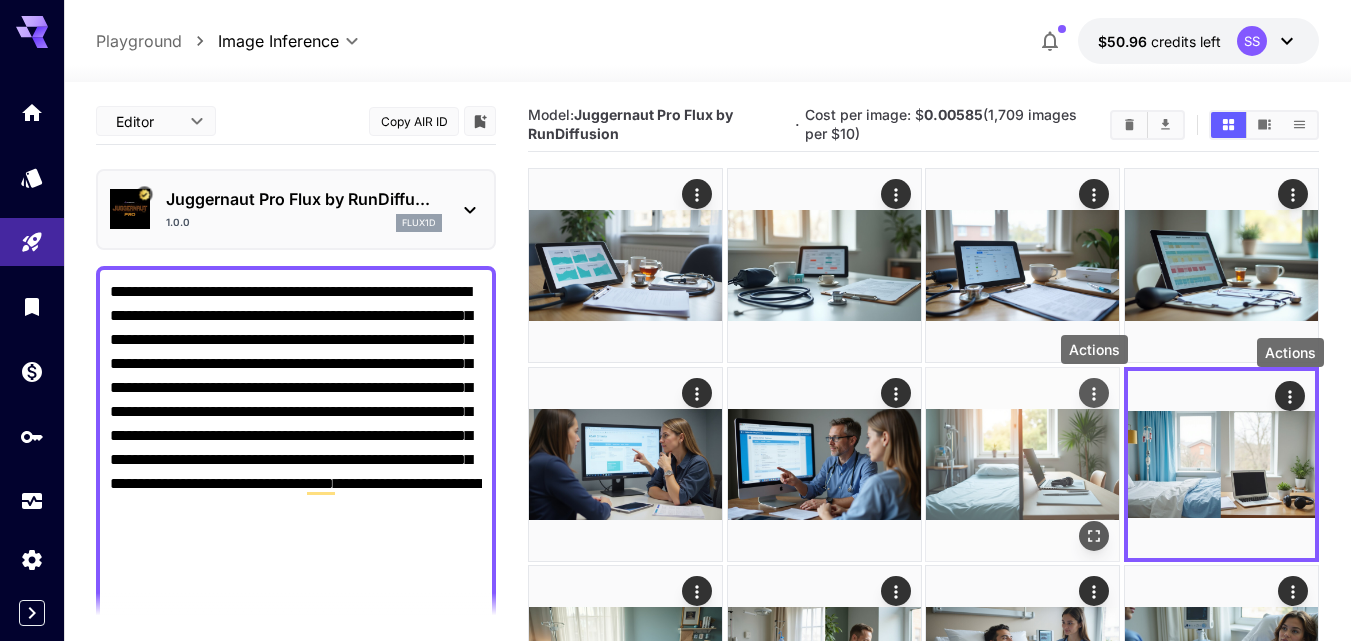 click 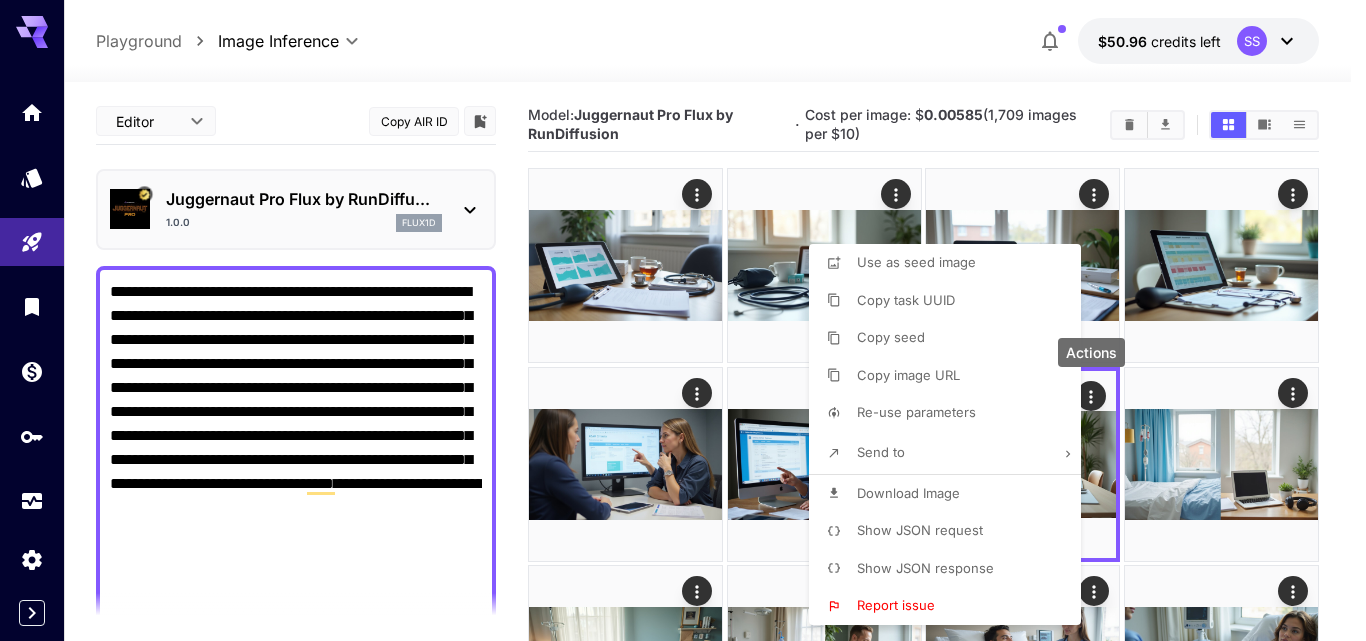 click on "Download Image" at bounding box center [951, 494] 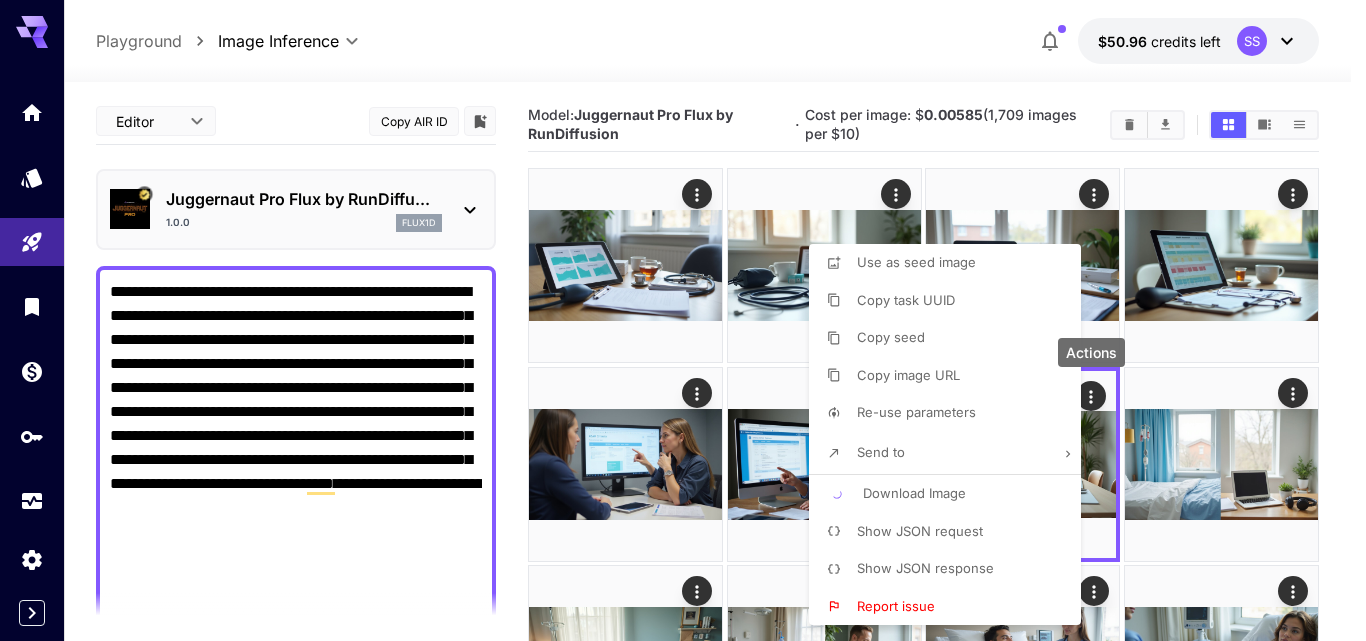 click at bounding box center (683, 320) 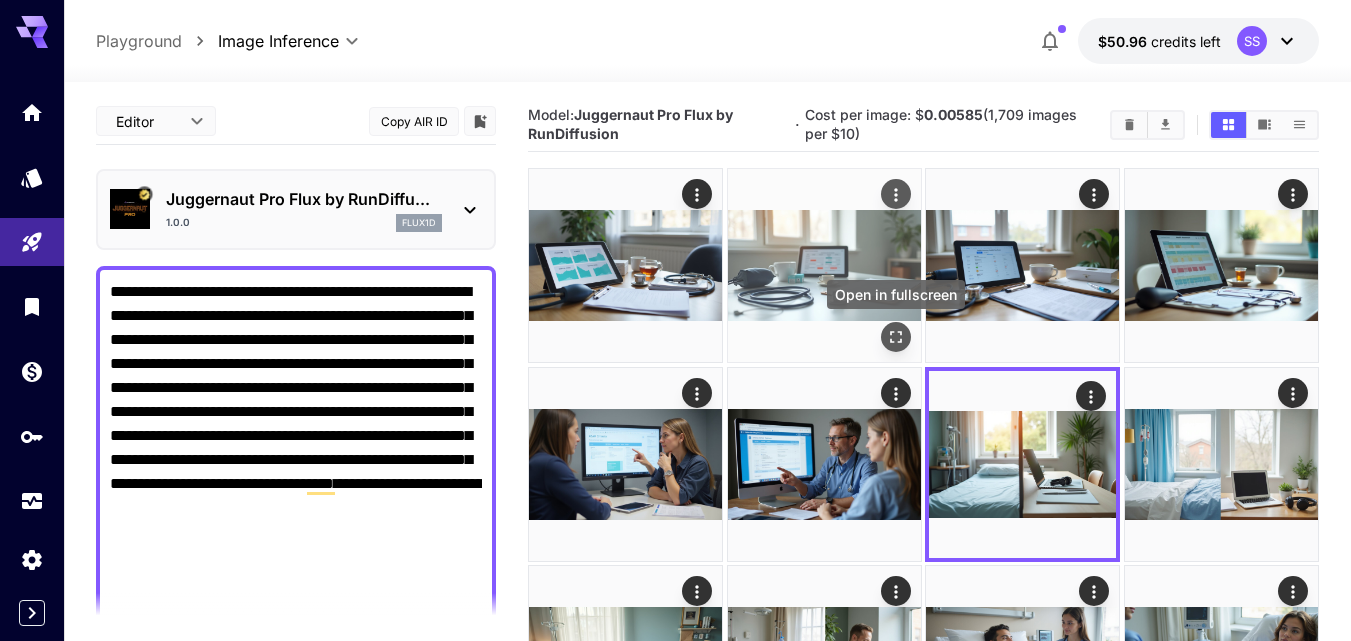 click 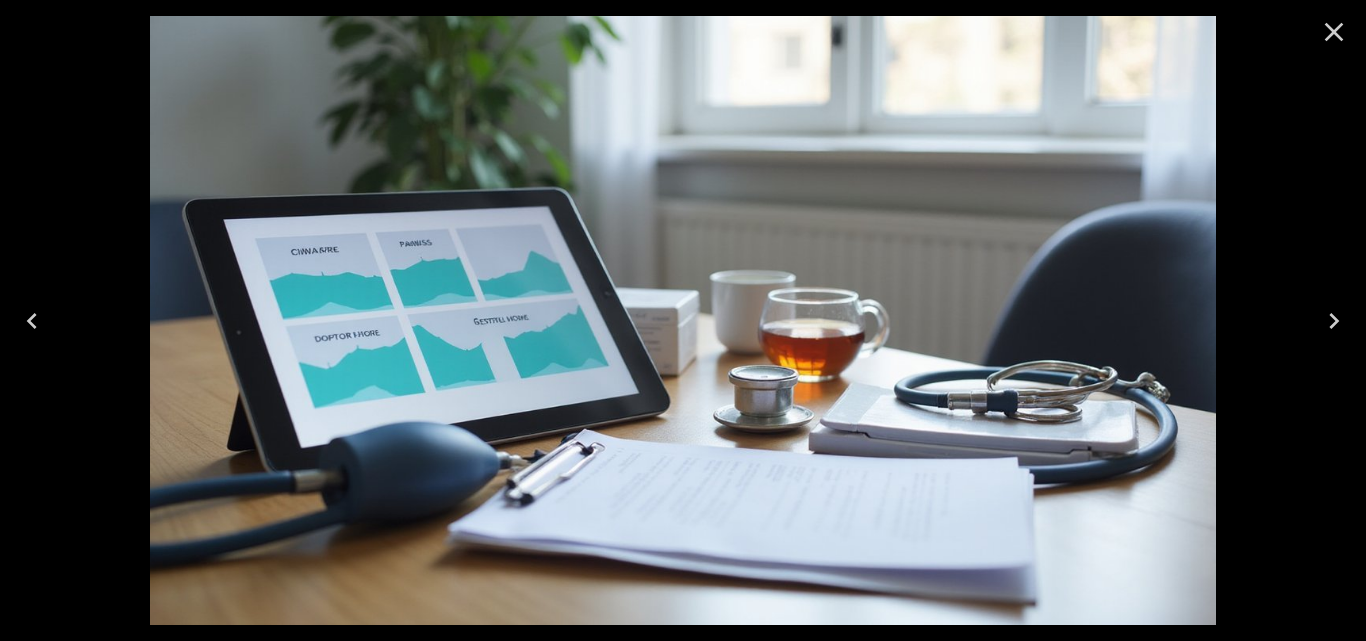 click 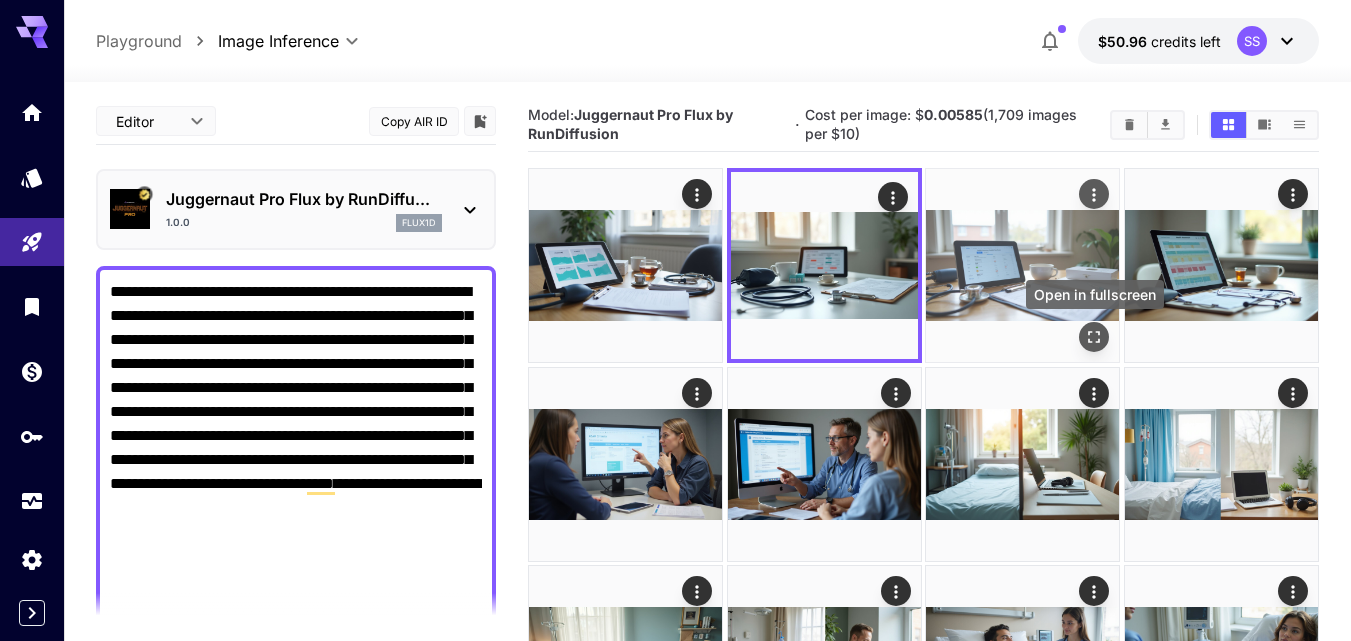 click 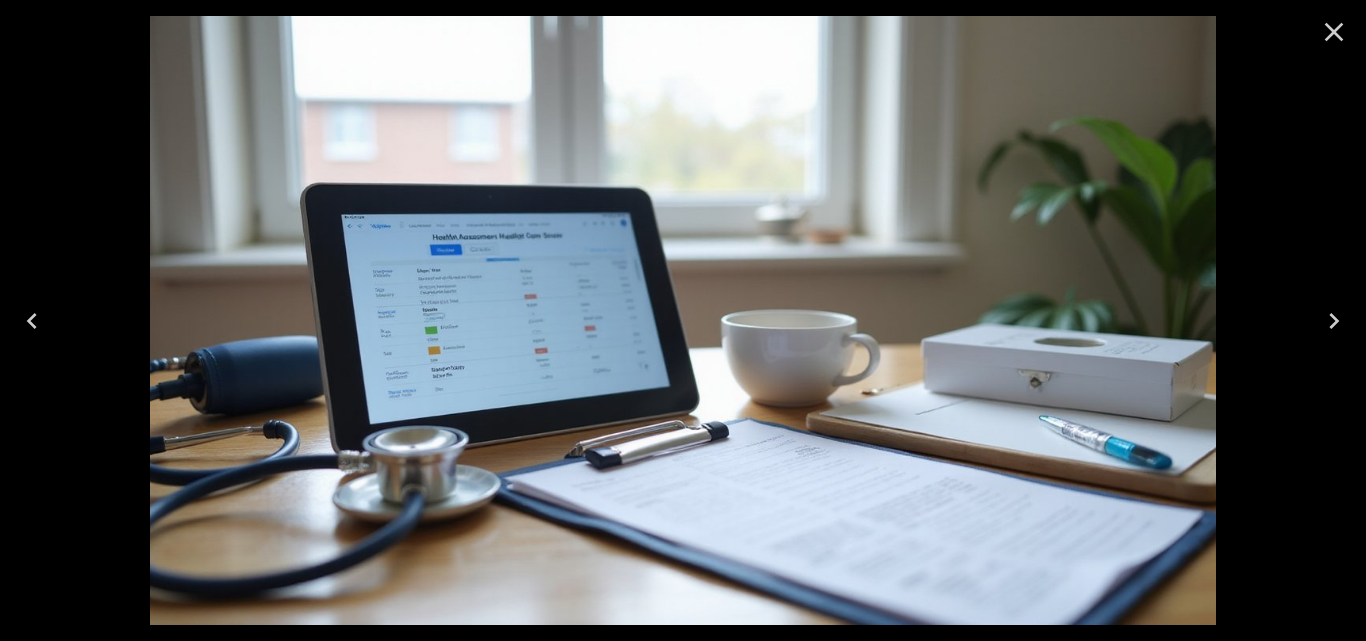 click at bounding box center (1334, 32) 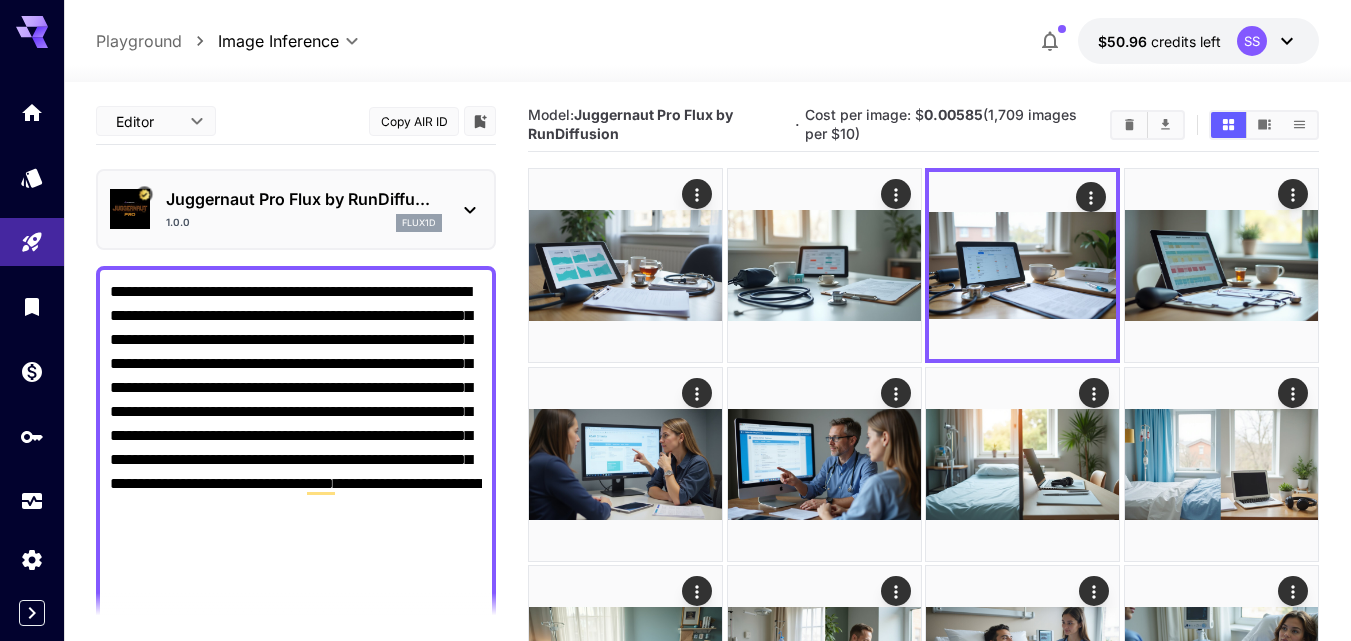 click on "**********" at bounding box center [296, 796] 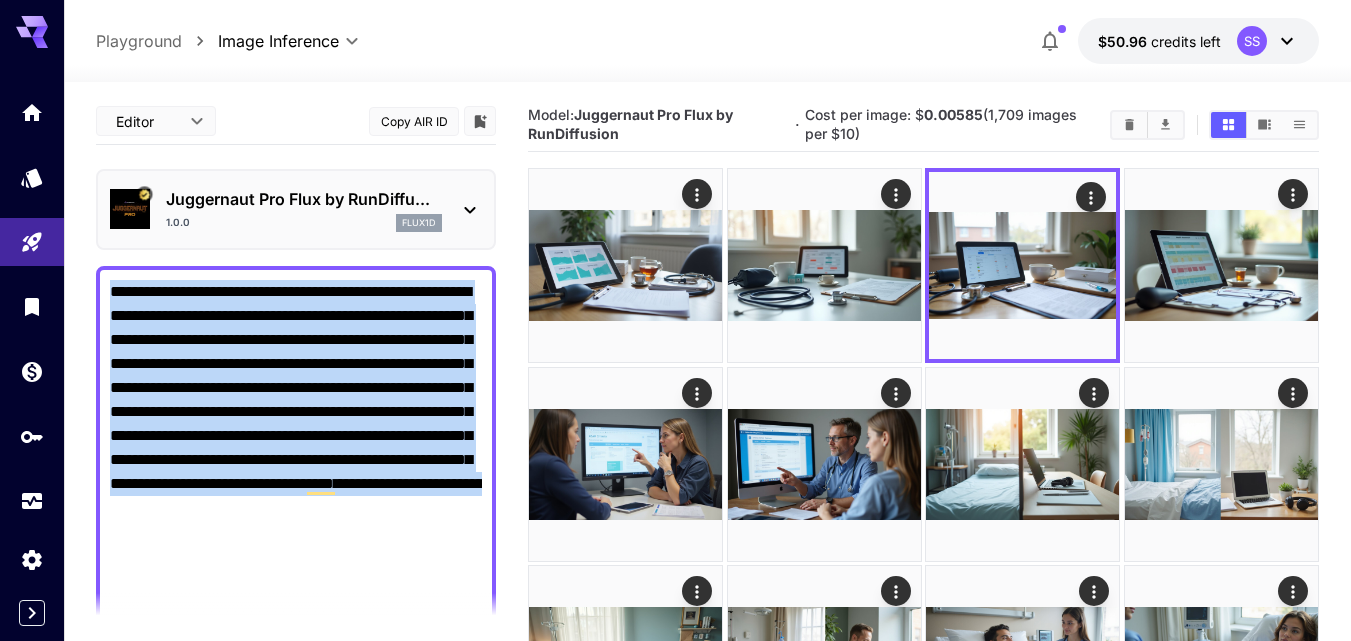 click on "**********" at bounding box center [296, 796] 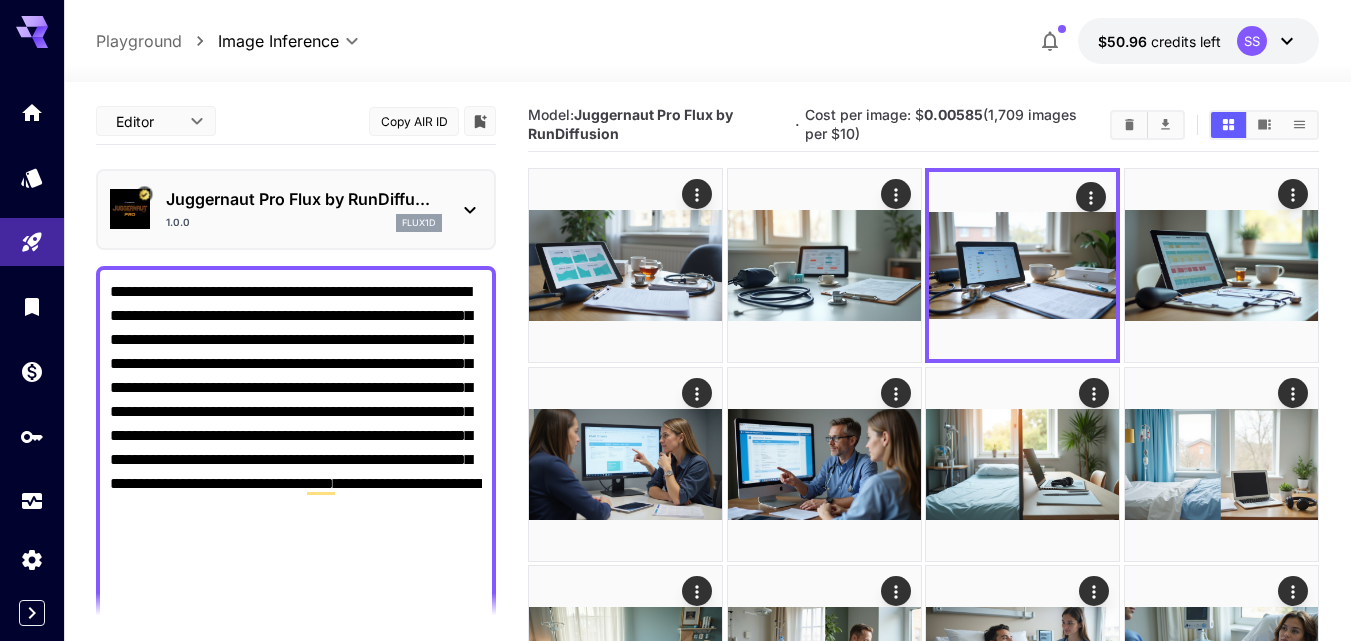 drag, startPoint x: 304, startPoint y: 278, endPoint x: 252, endPoint y: 337, distance: 78.64477 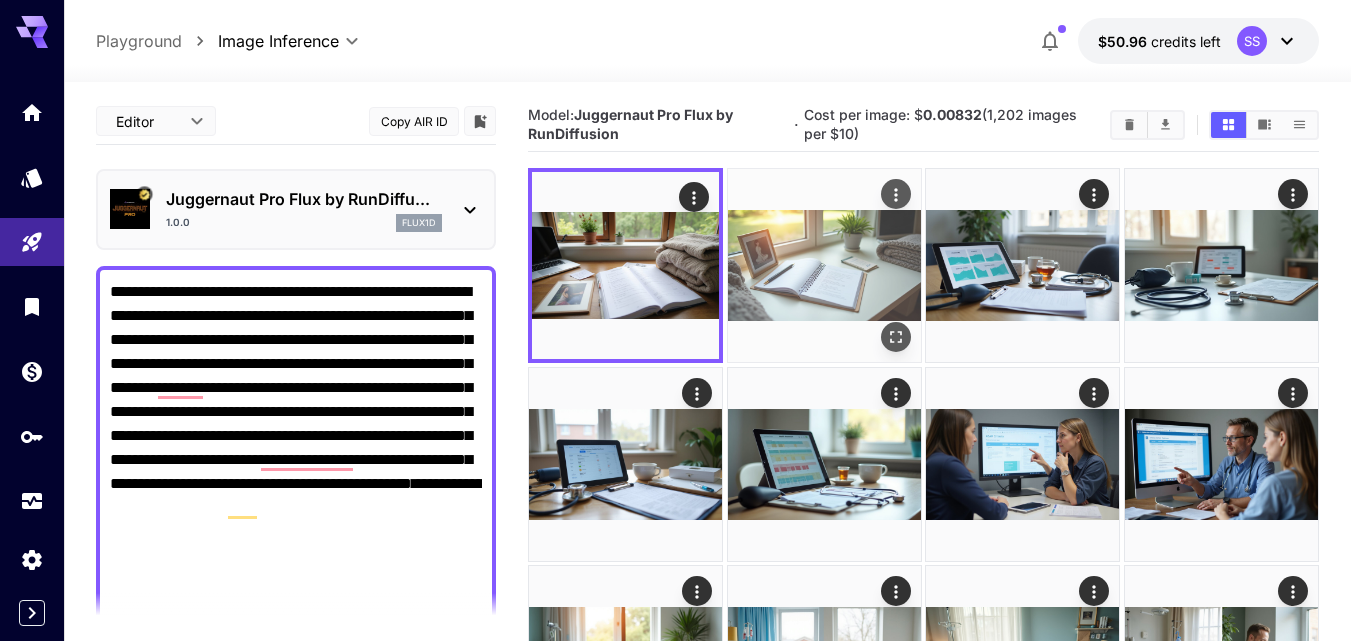 type on "**********" 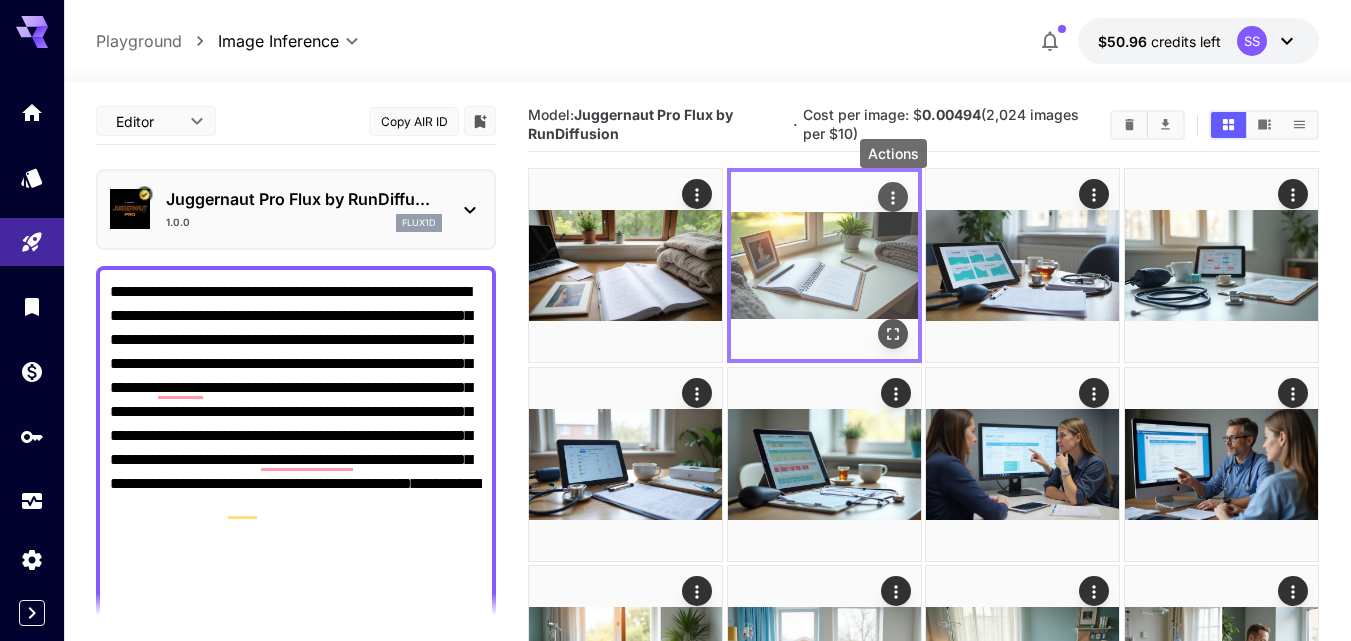 click 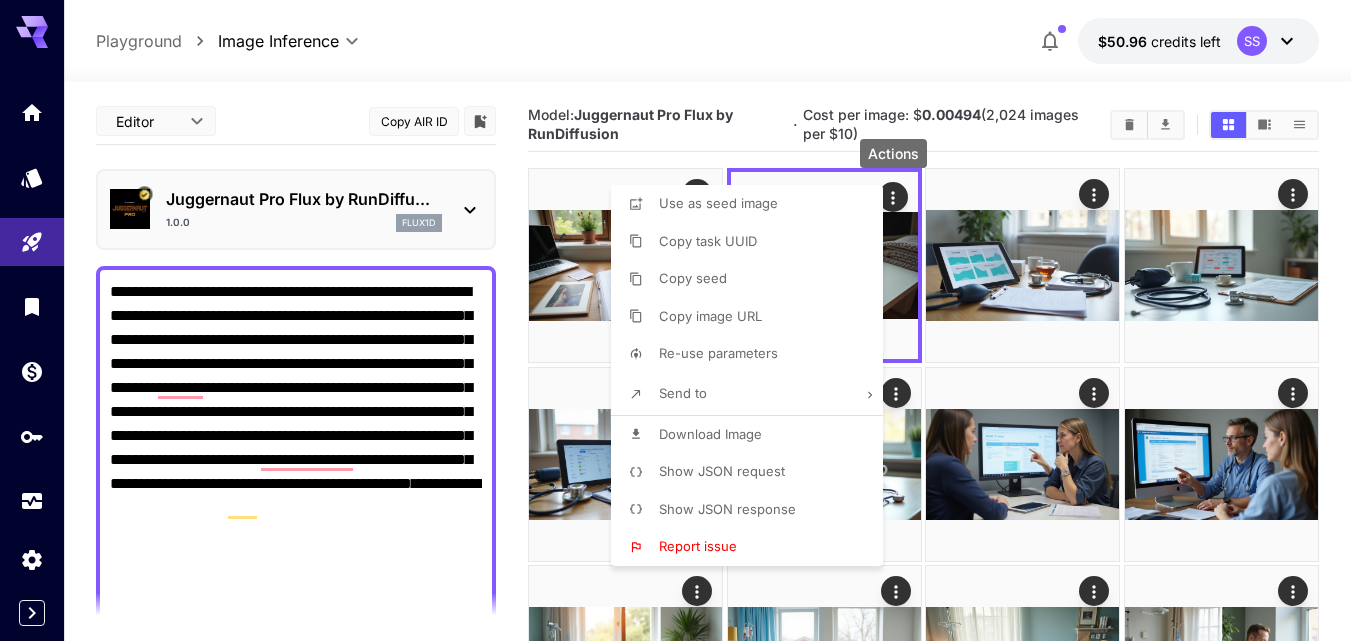click on "Download Image" at bounding box center [753, 435] 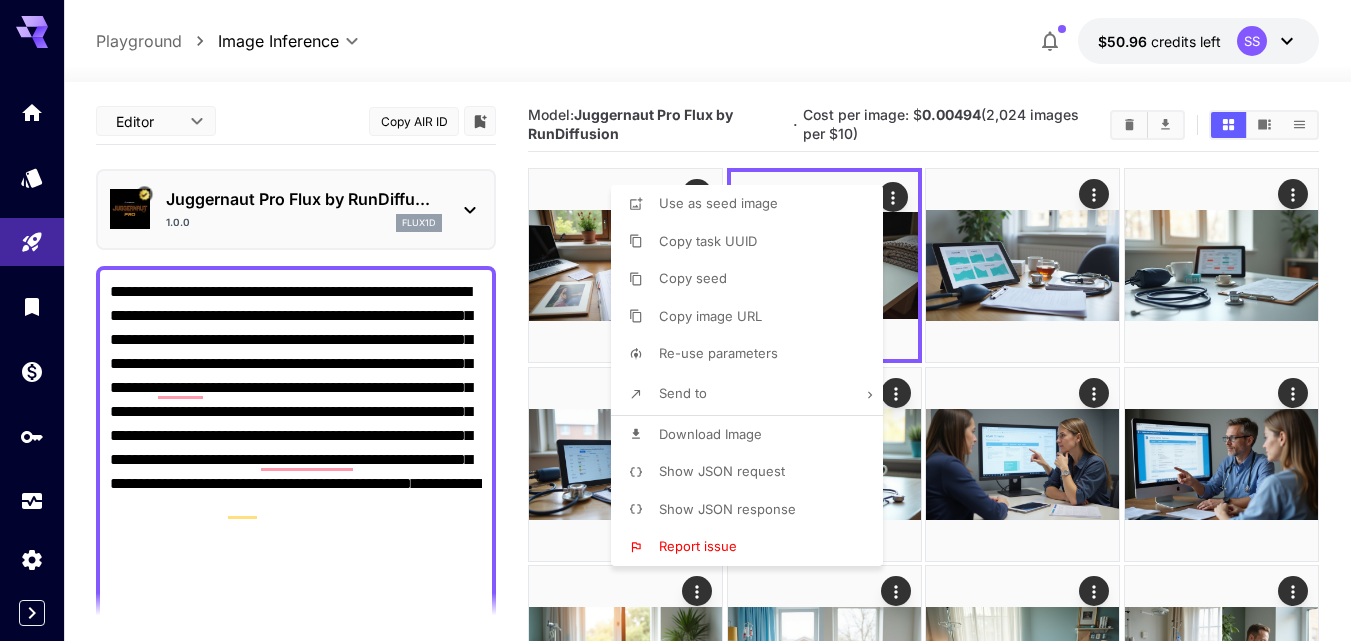type 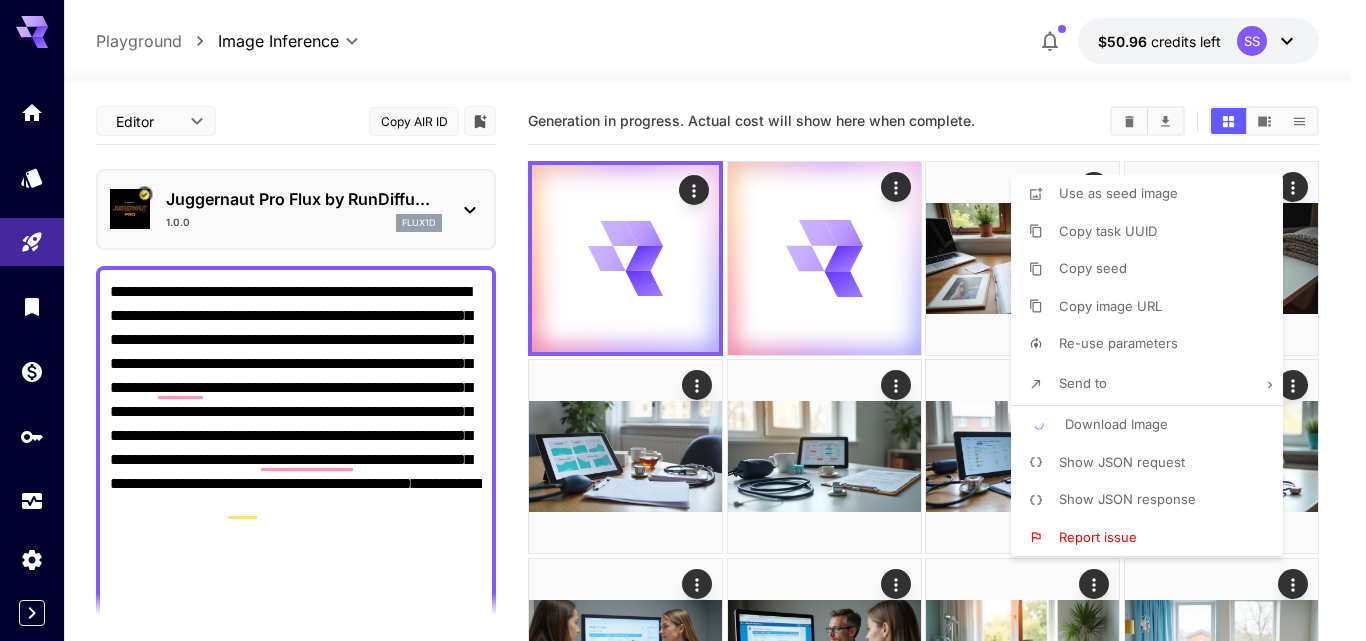 click at bounding box center (683, 320) 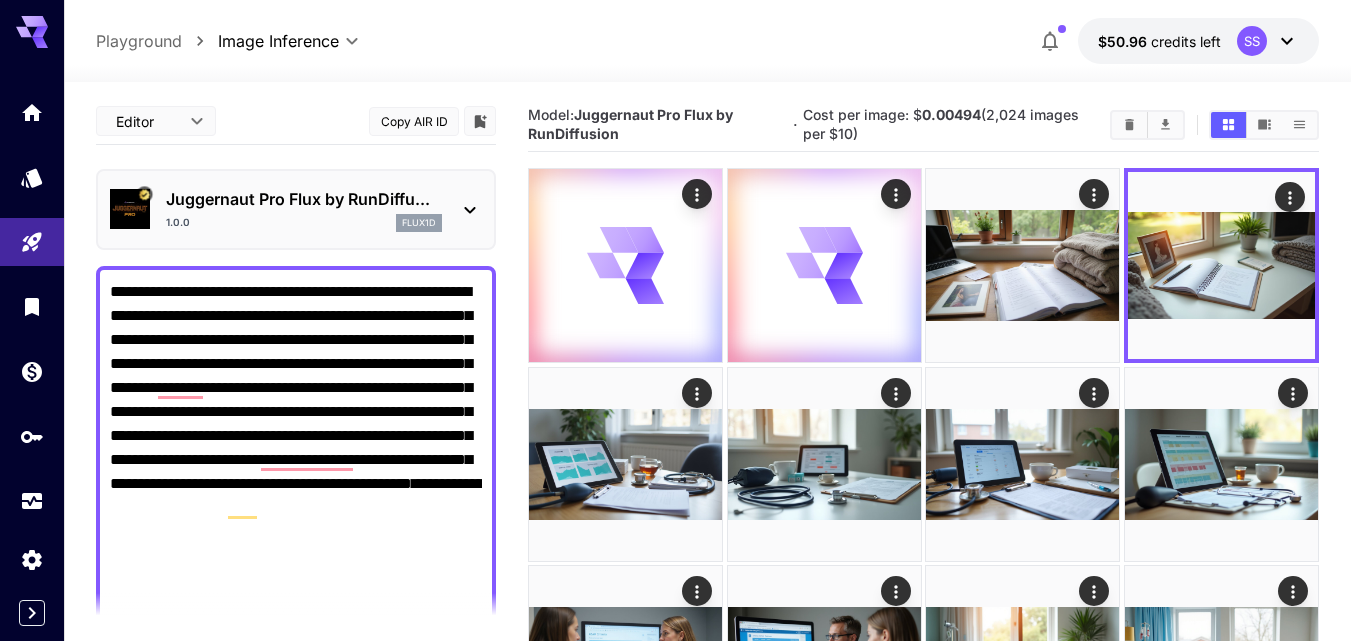 click at bounding box center (675, 320) 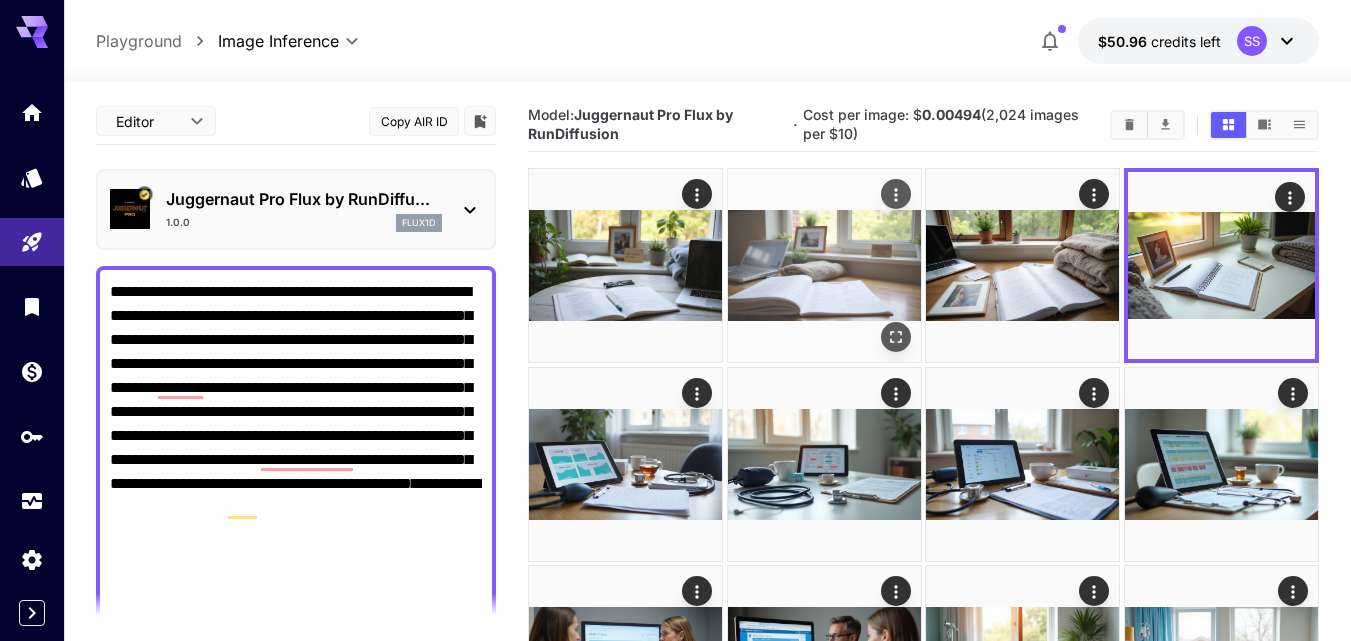 click 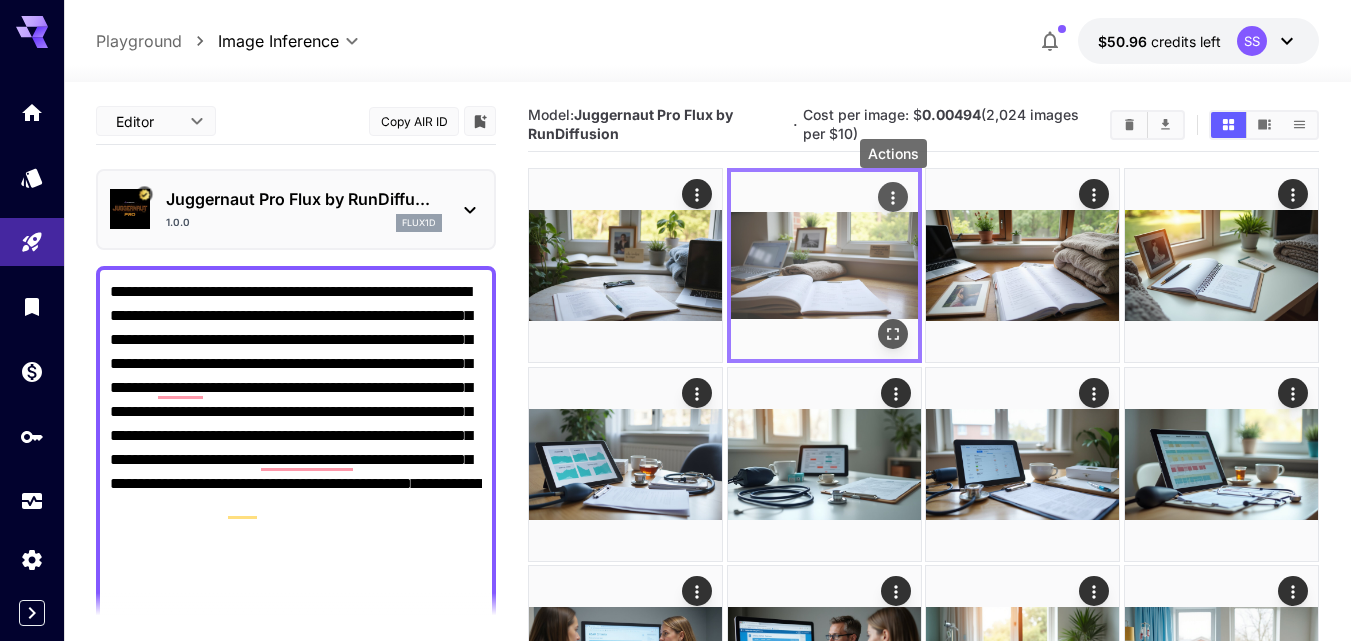click 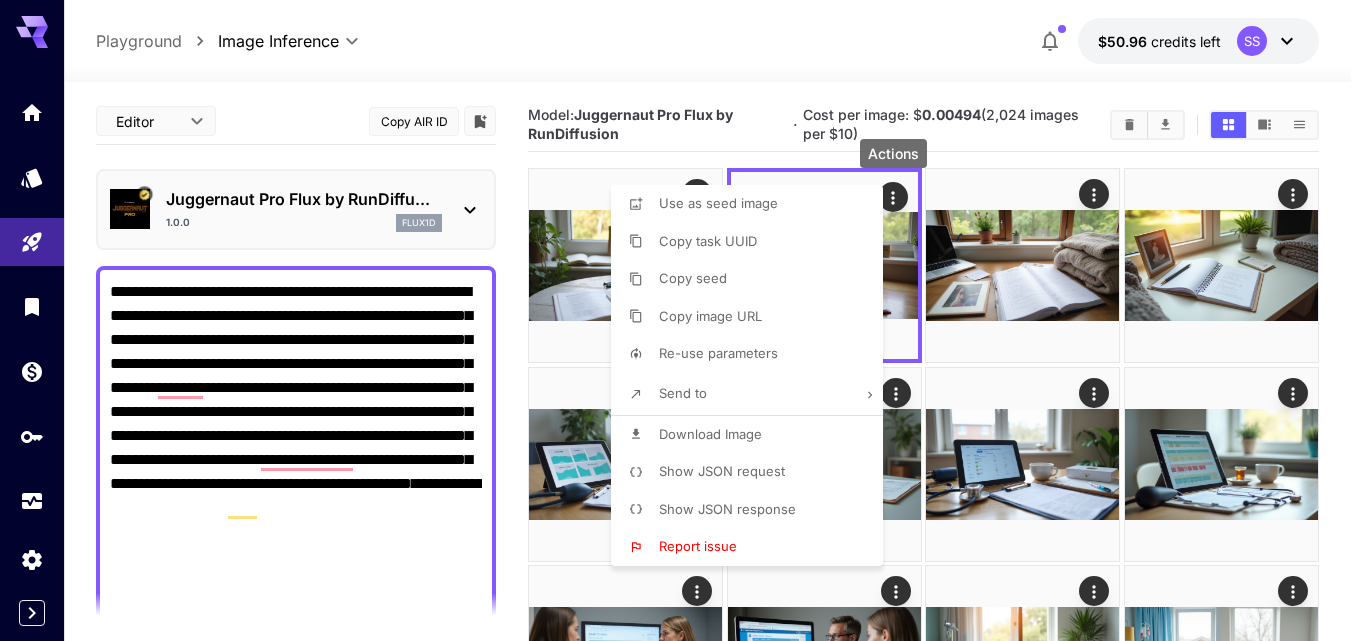 click on "Download Image" at bounding box center [710, 434] 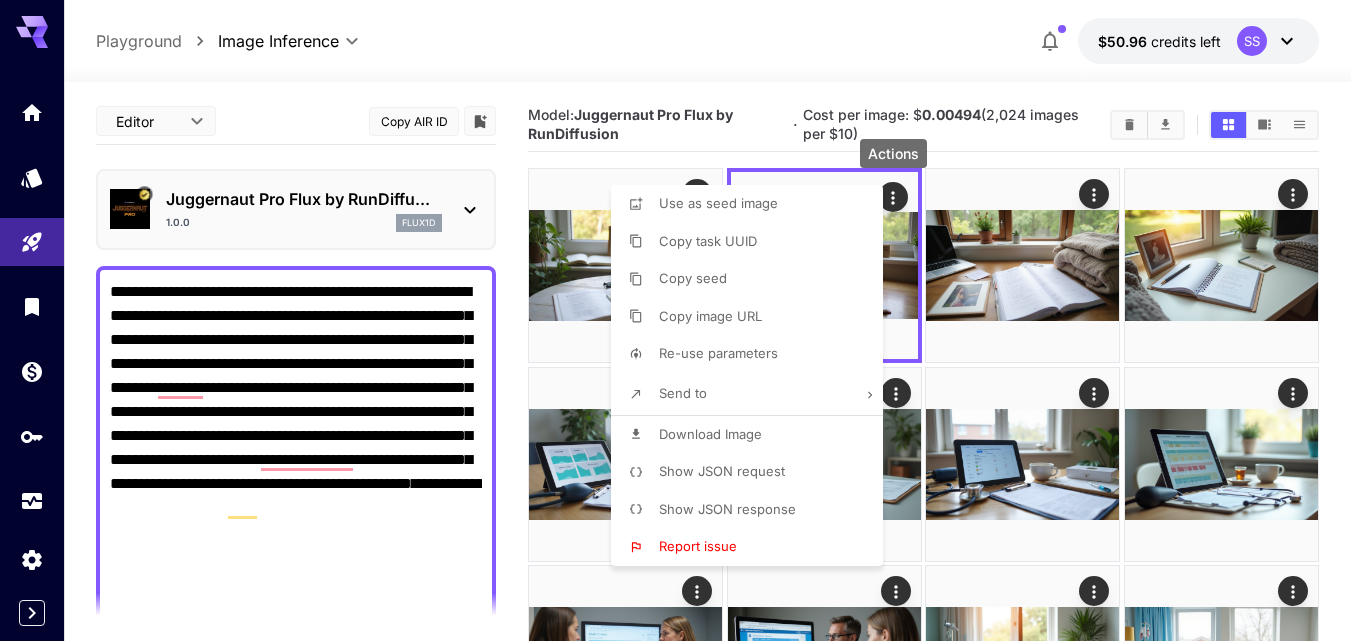 click at bounding box center (683, 320) 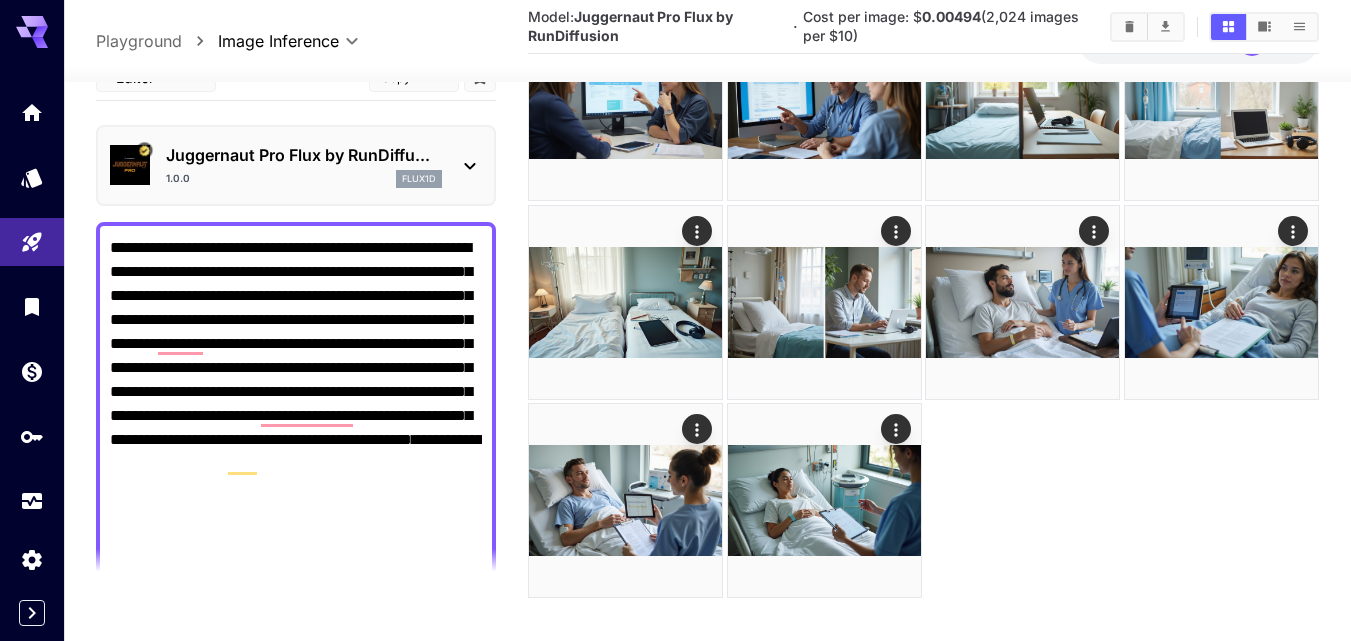 scroll, scrollTop: 576, scrollLeft: 0, axis: vertical 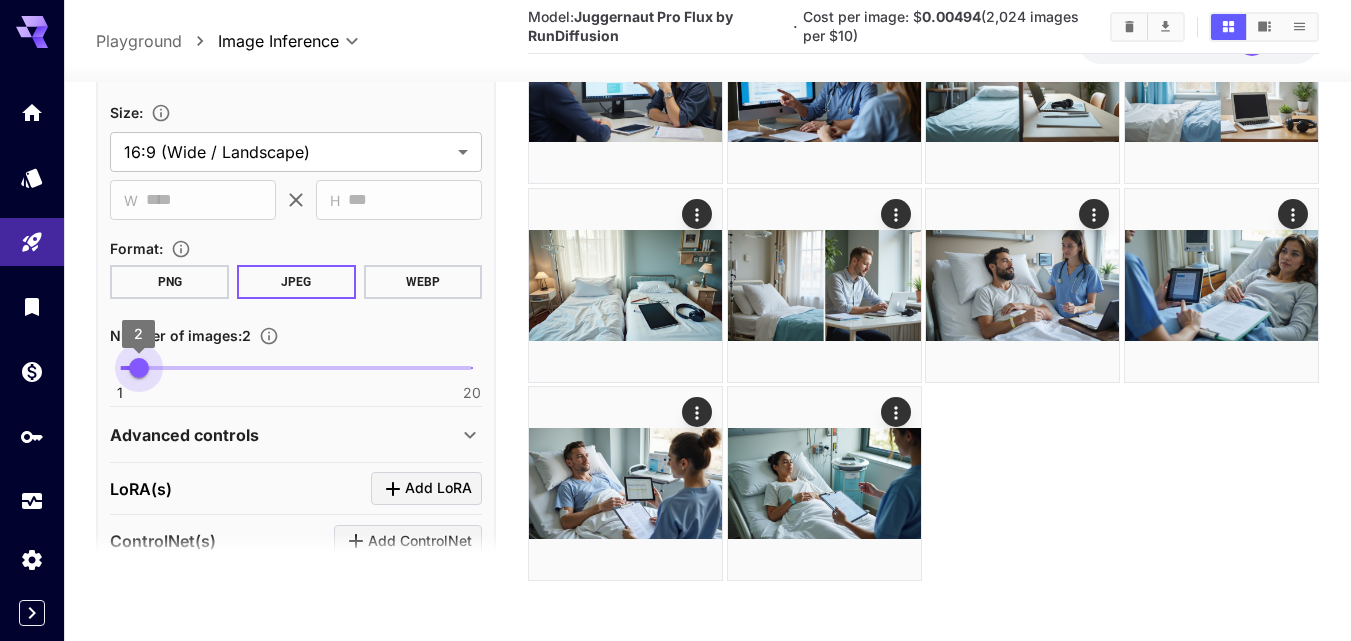 type on "*" 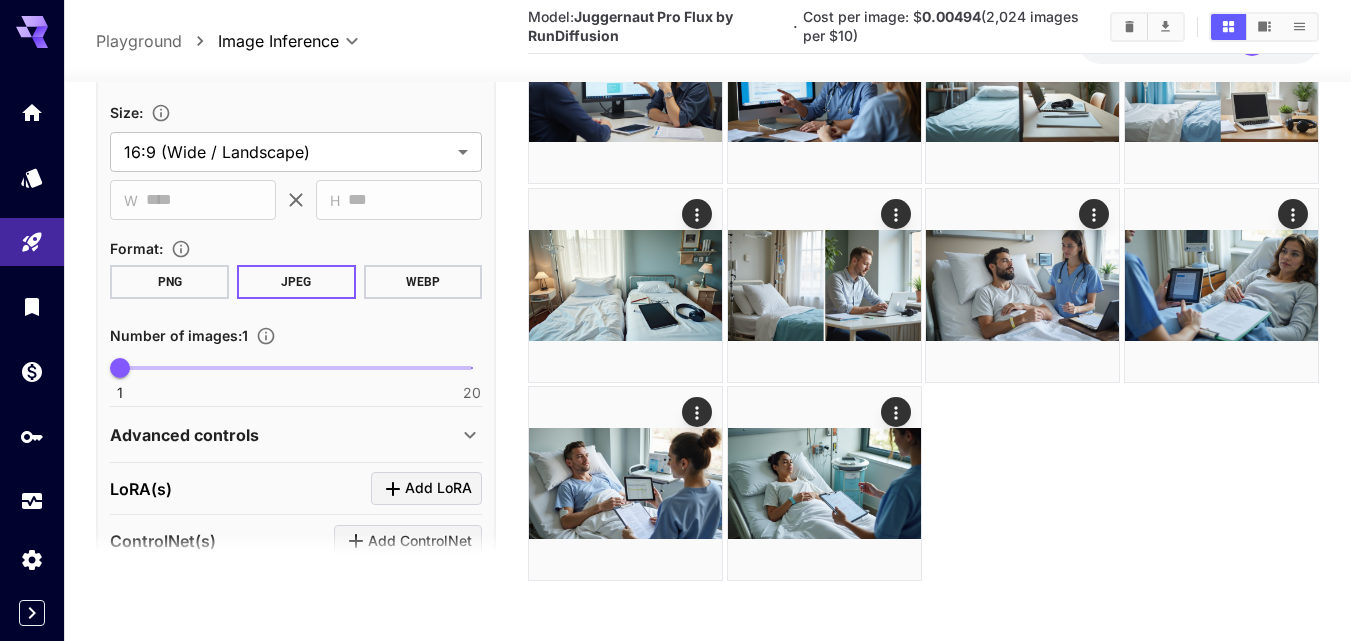 scroll, scrollTop: 1000, scrollLeft: 0, axis: vertical 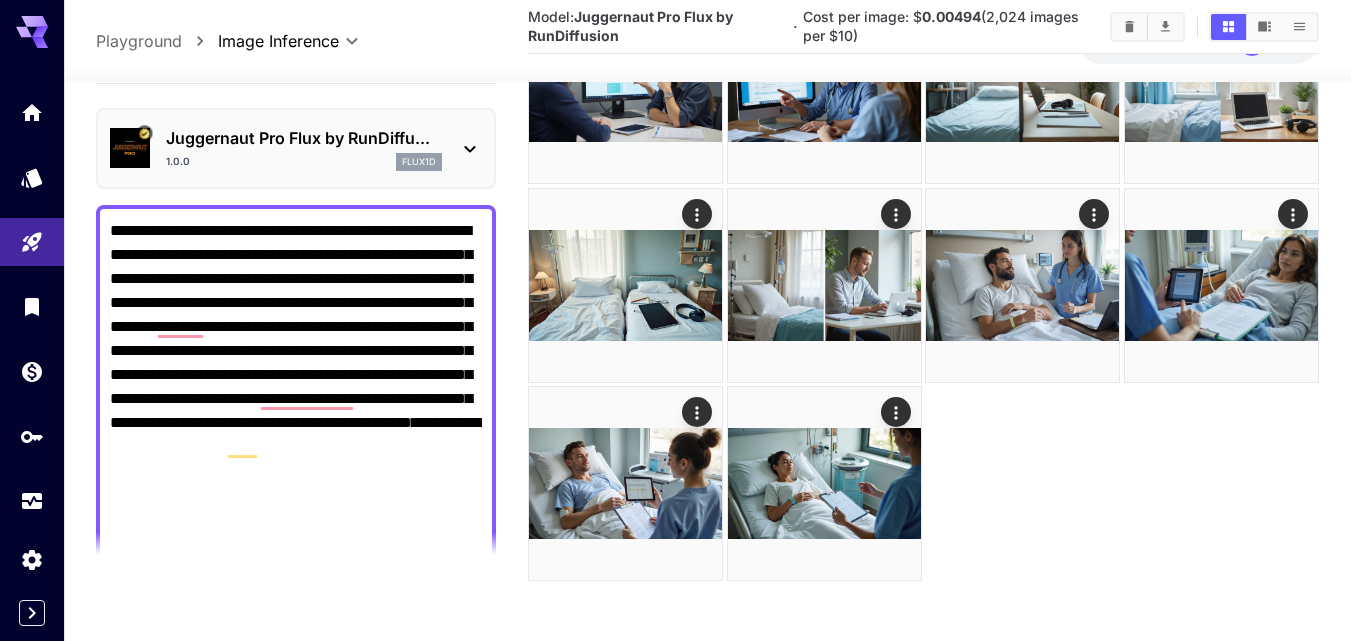 click on "**********" at bounding box center [296, 758] 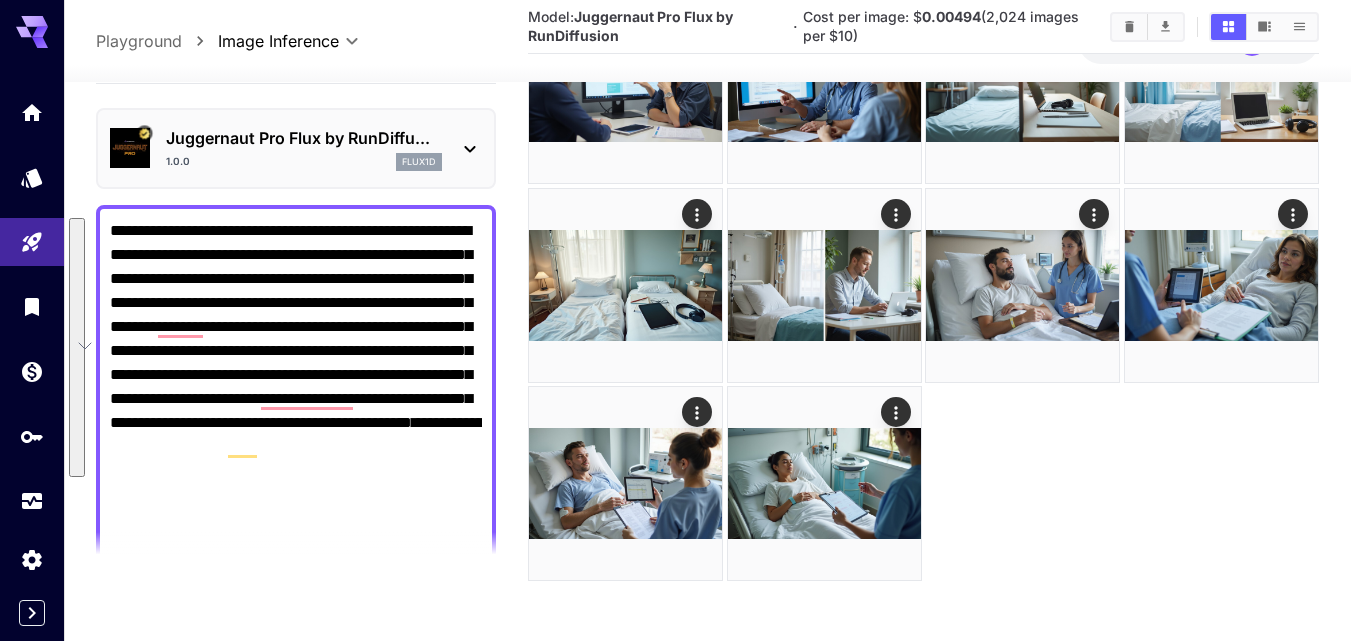 paste 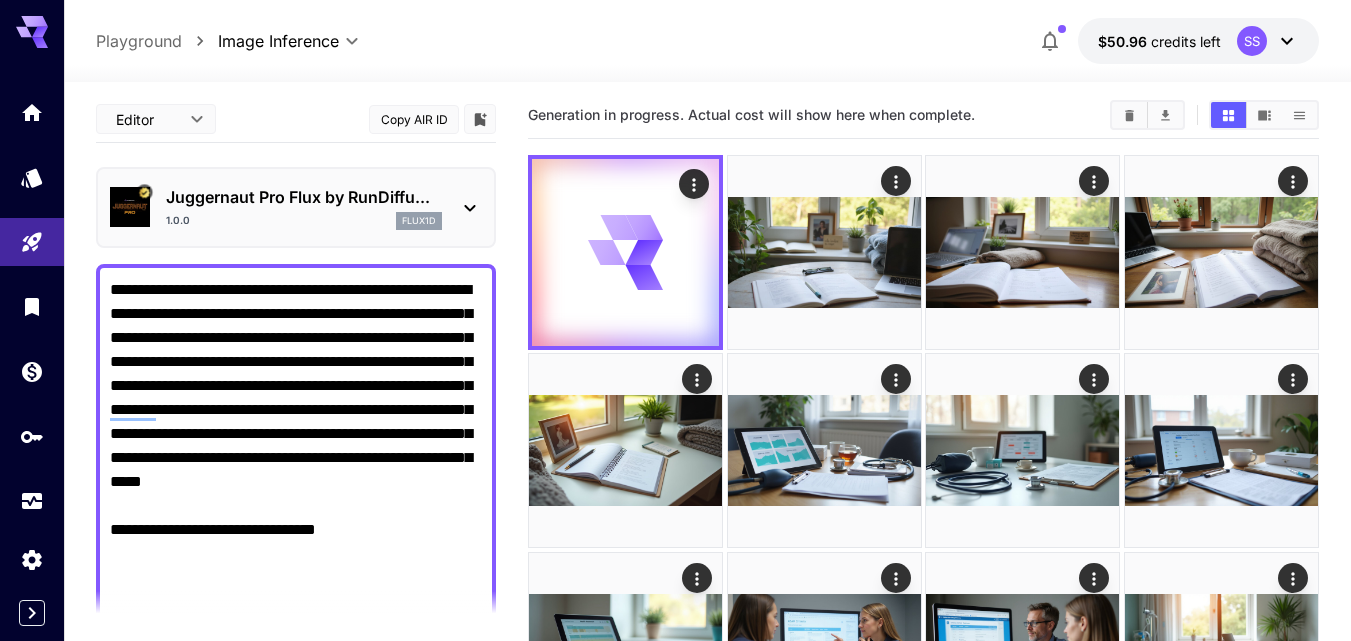 scroll, scrollTop: 0, scrollLeft: 0, axis: both 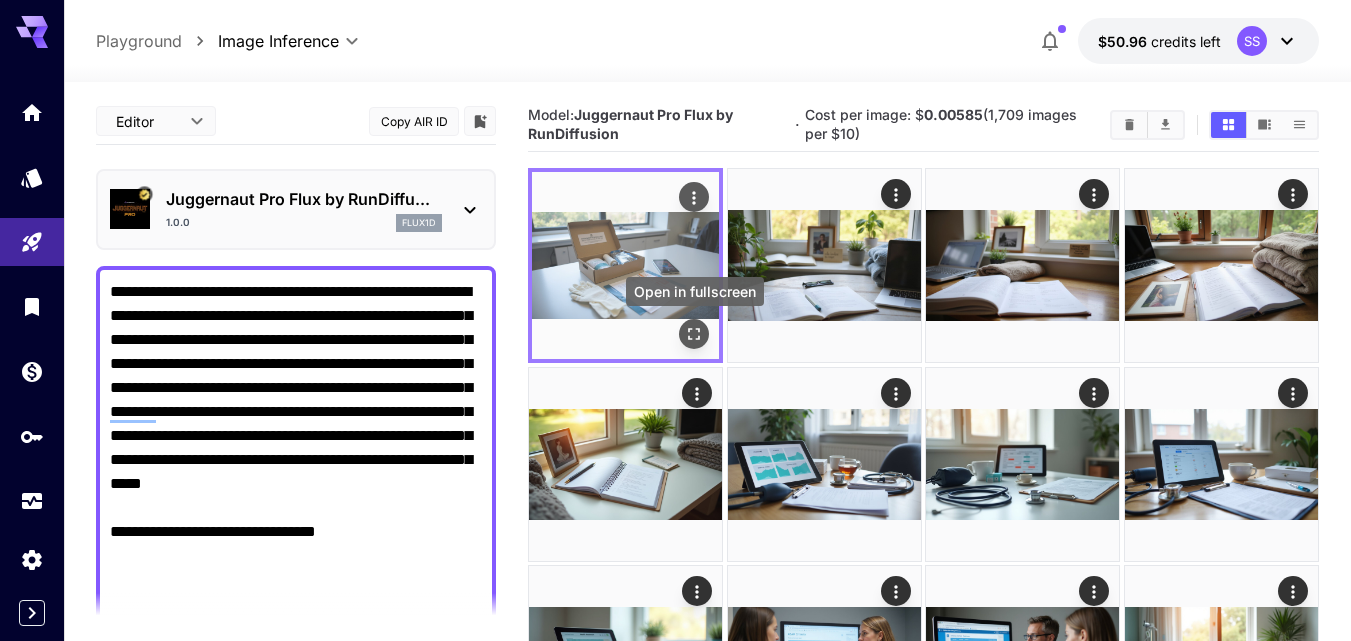click 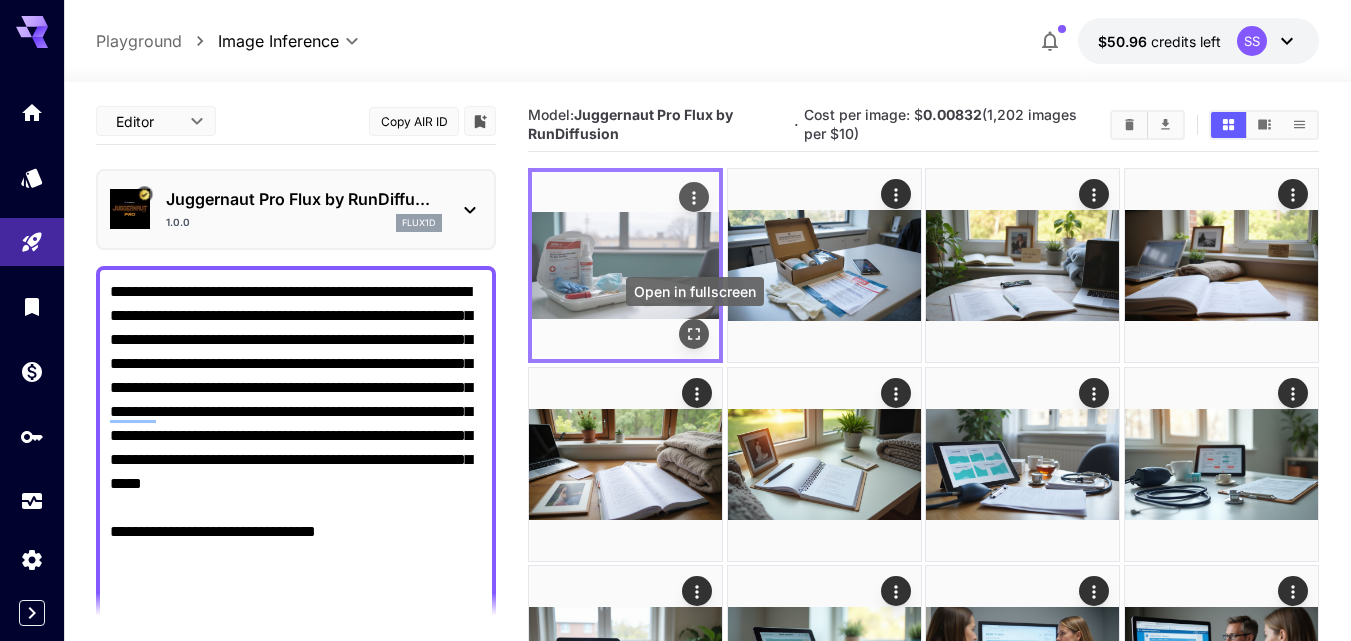 click 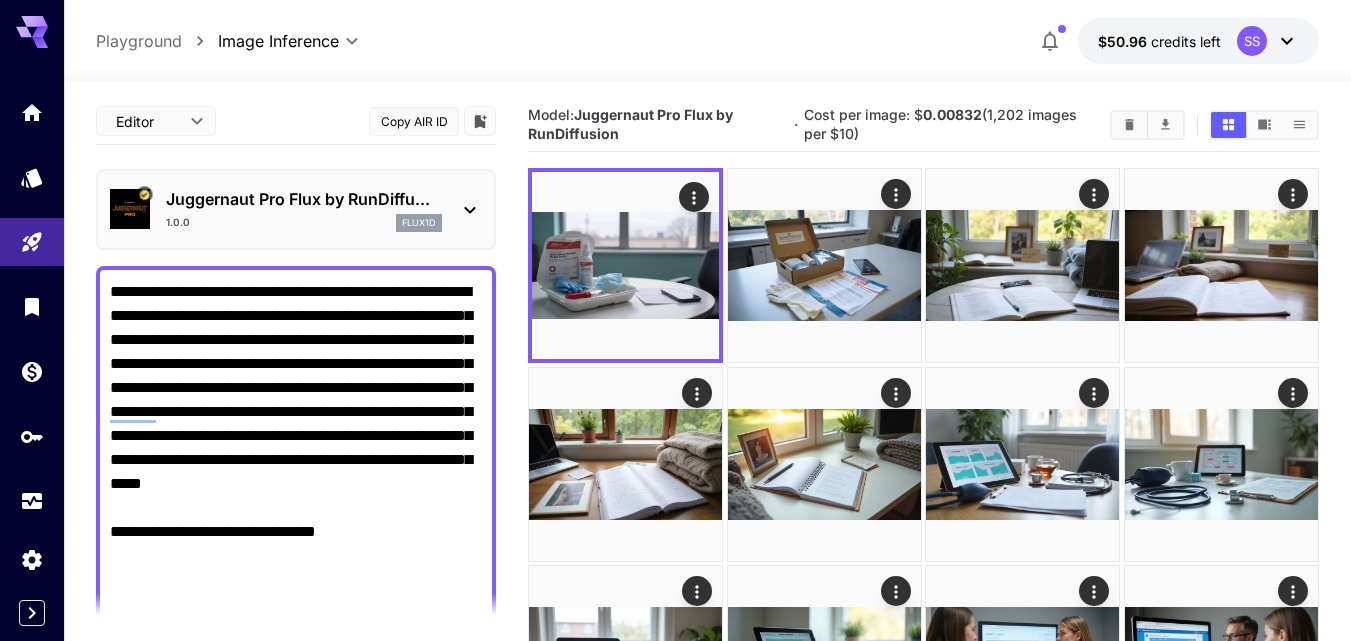 click on "**********" at bounding box center (296, 820) 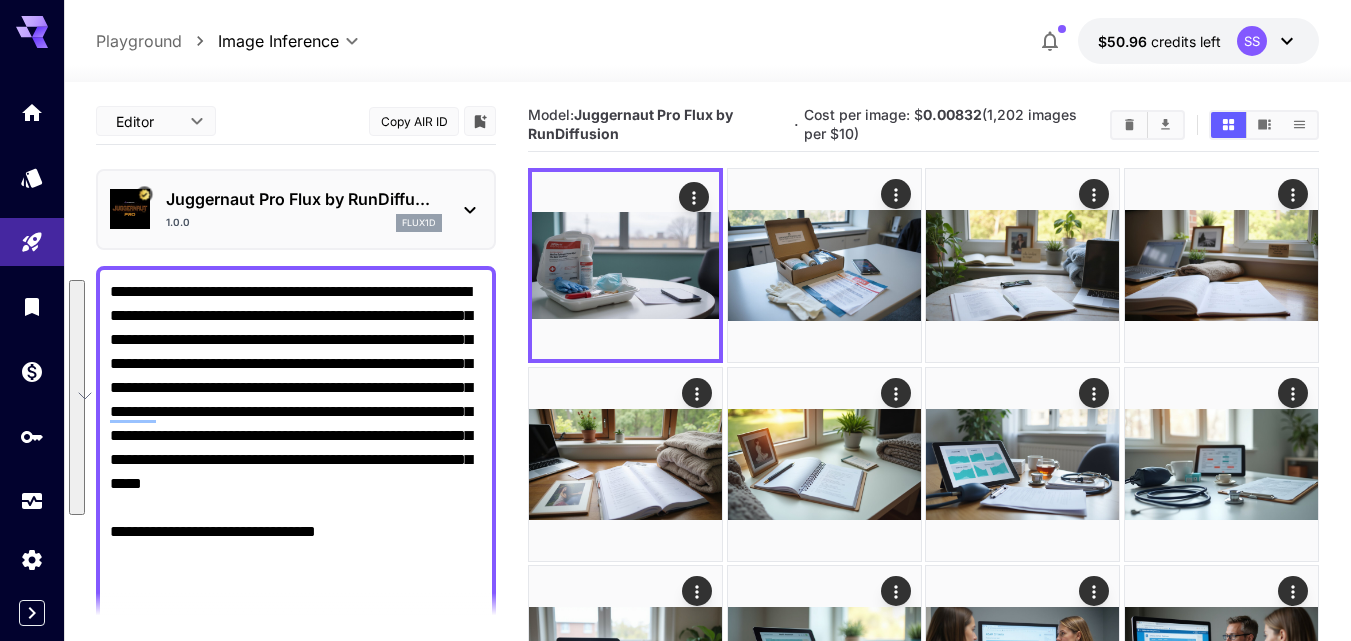 paste on "**********" 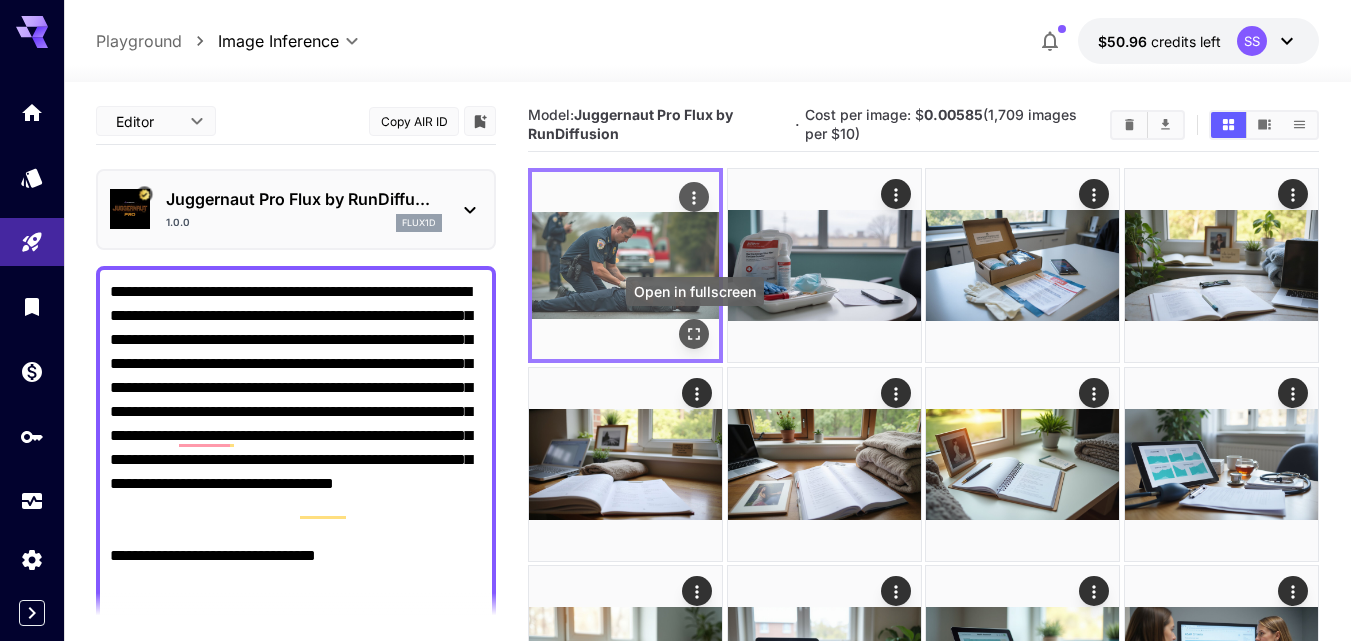 type on "**********" 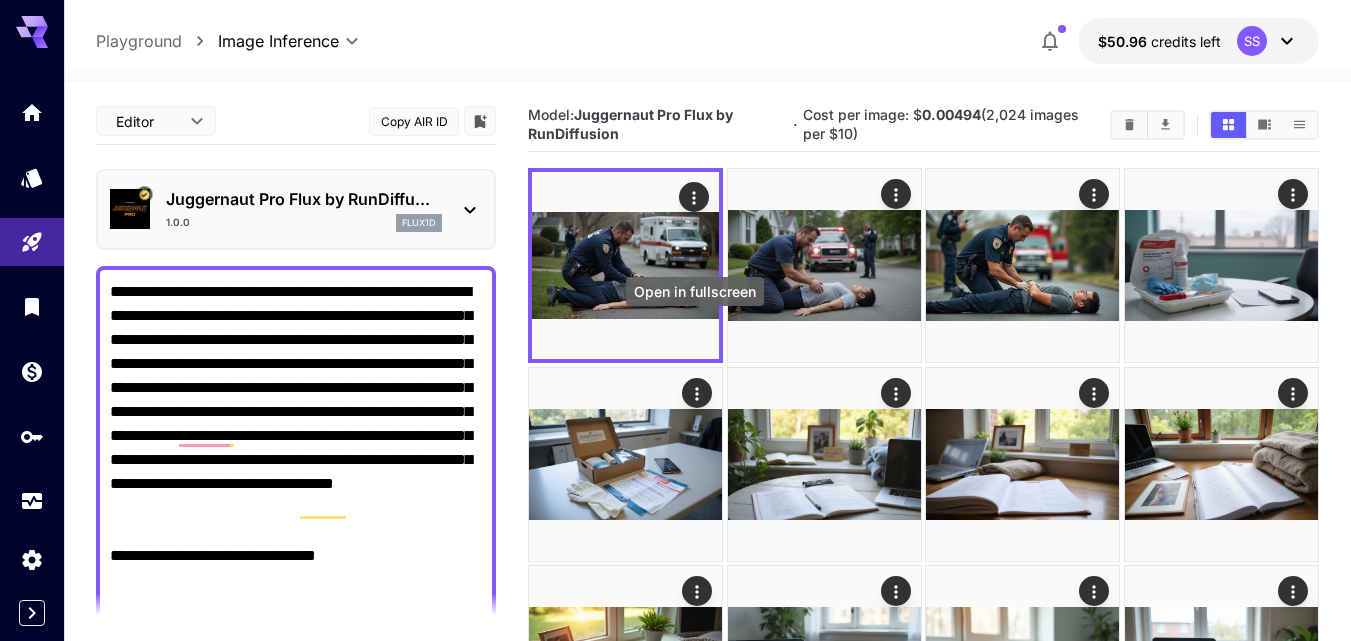 click 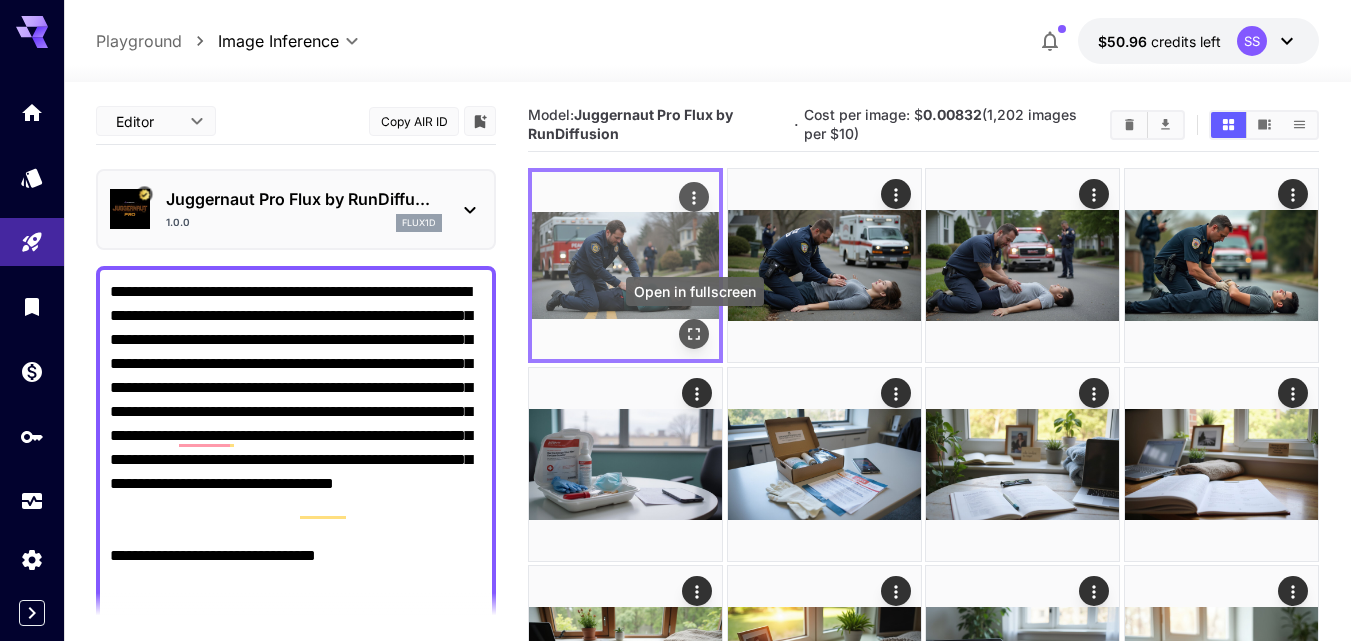 click 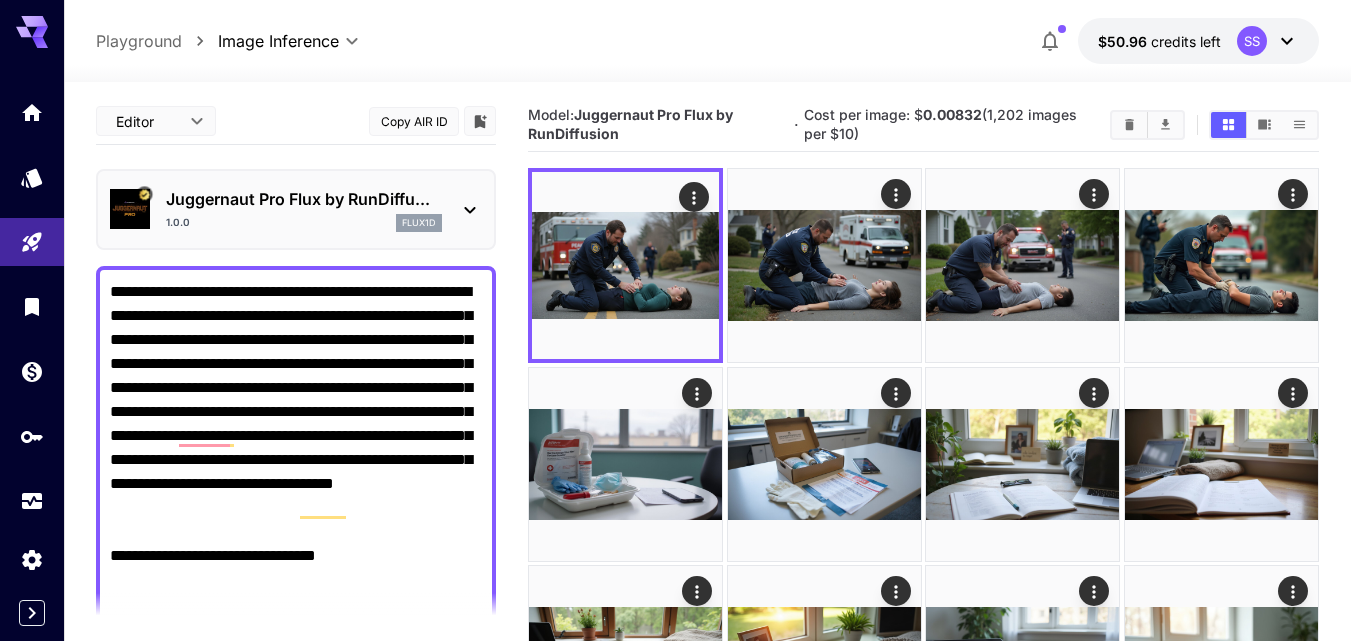 click on "**********" at bounding box center [296, 844] 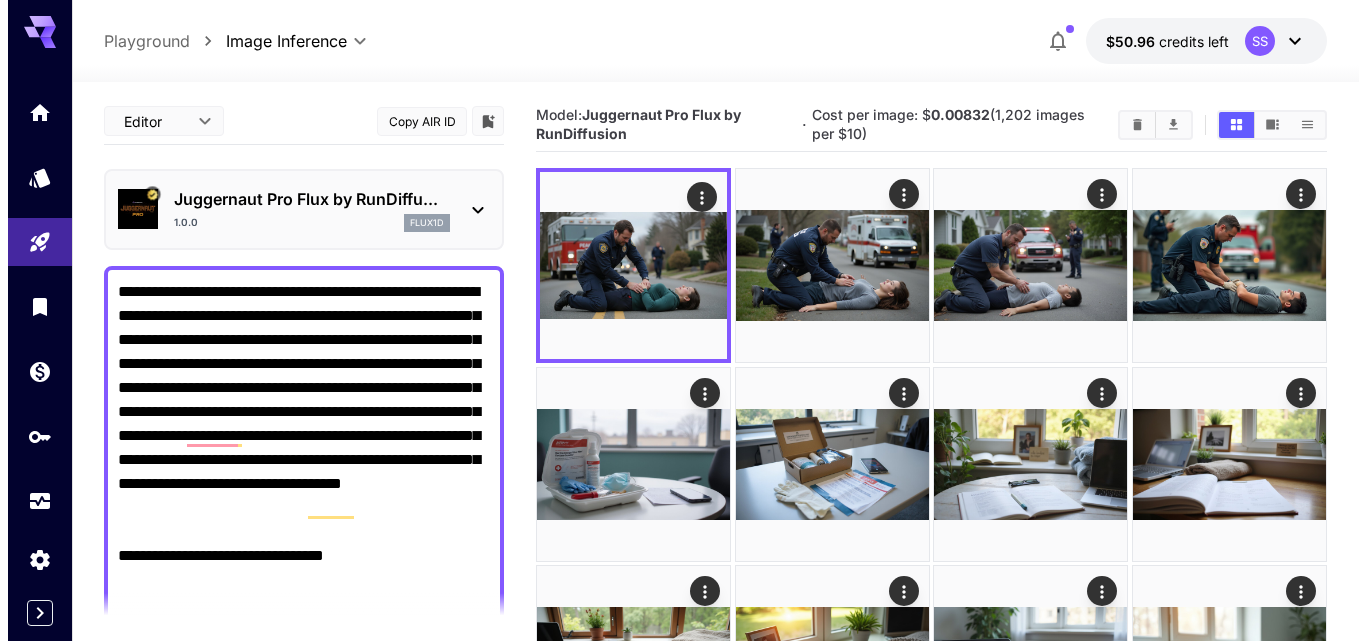 scroll, scrollTop: 0, scrollLeft: 0, axis: both 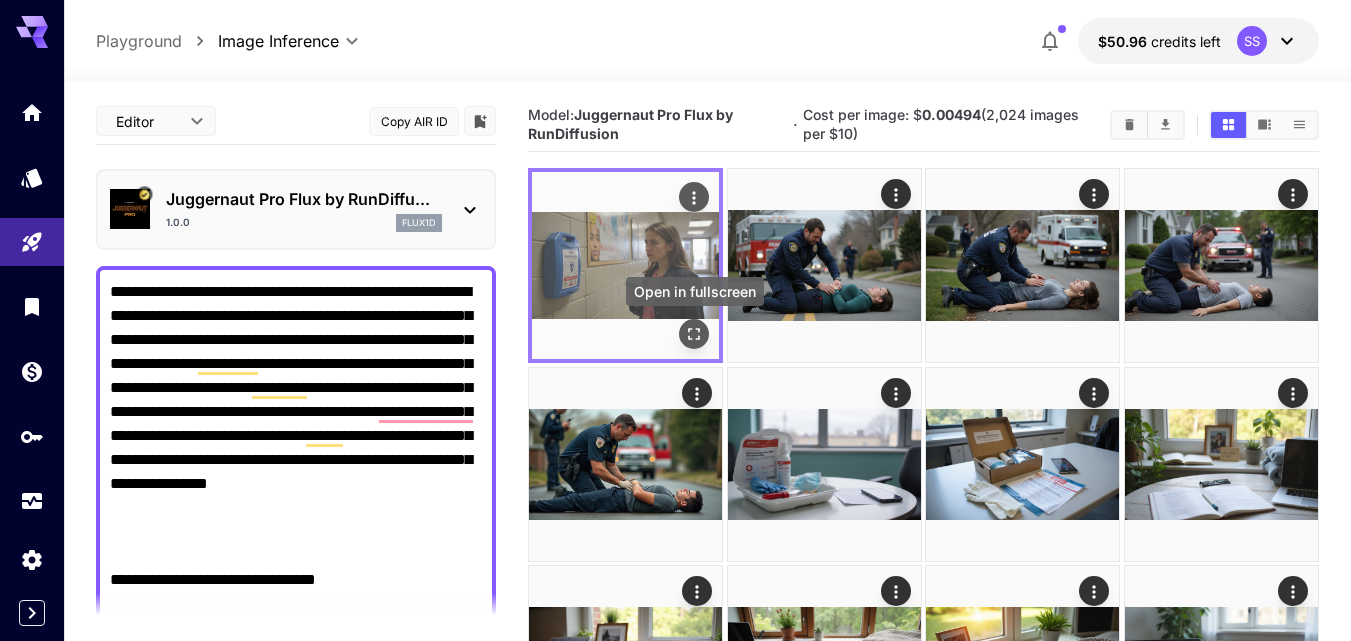 click 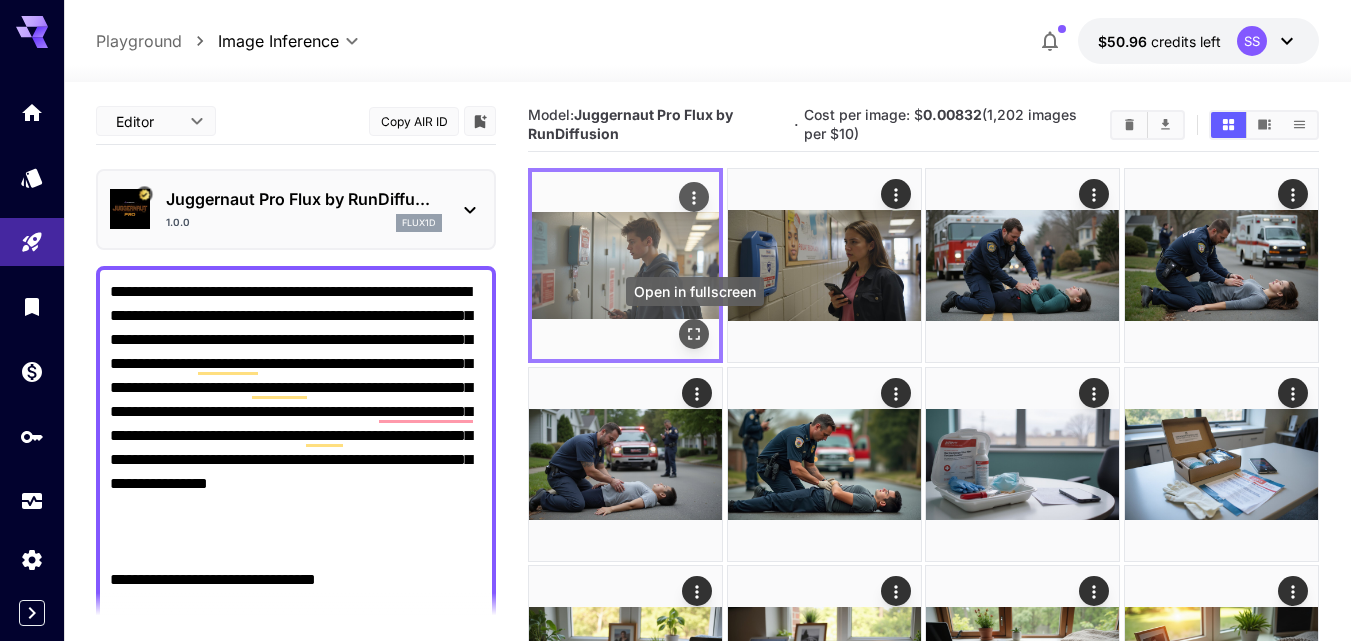 click 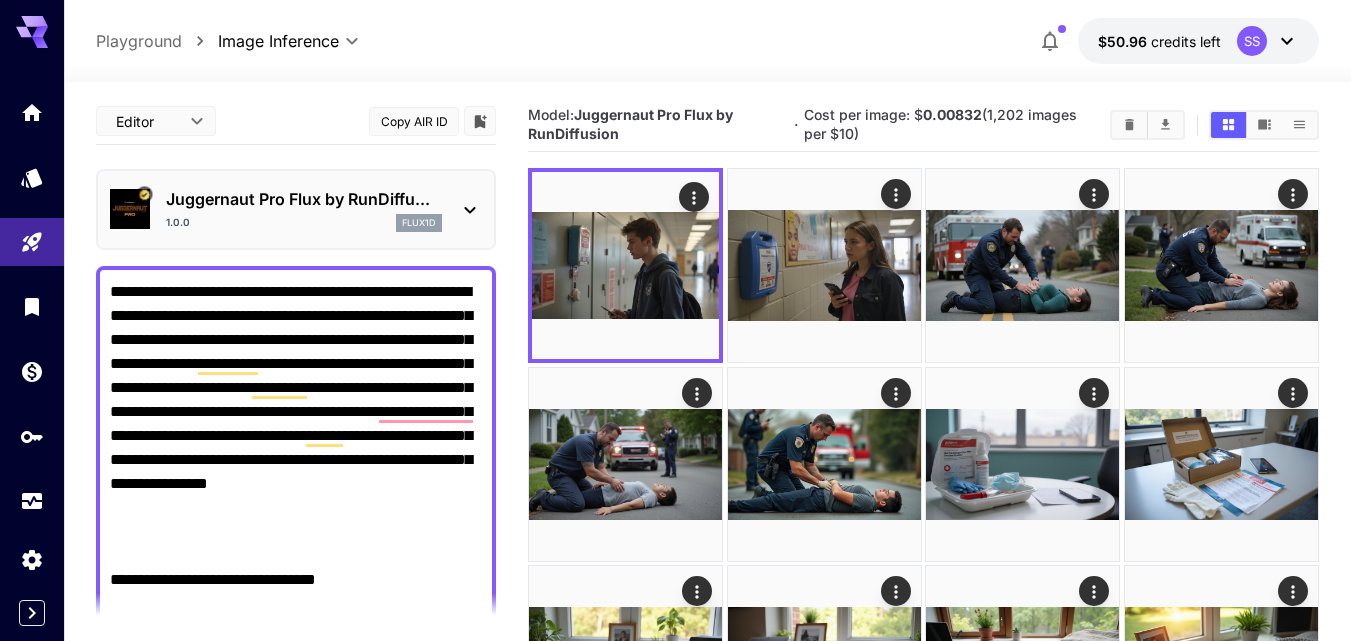click on "**********" at bounding box center [296, 1236] 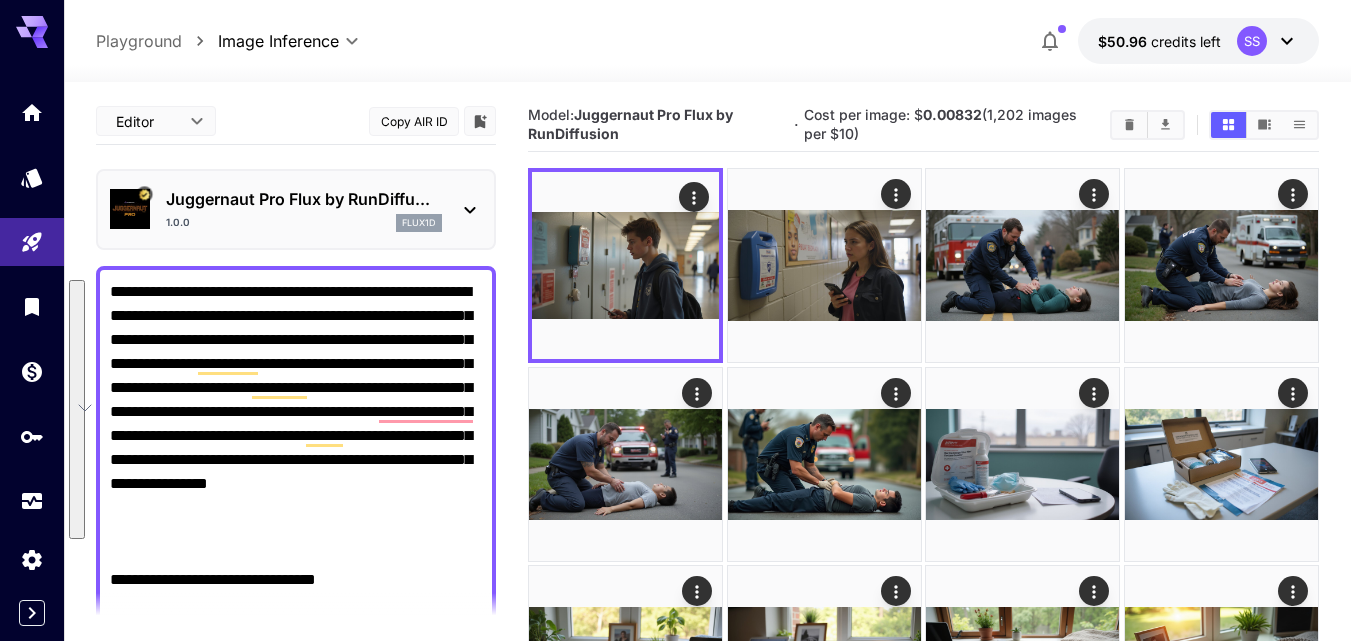 paste 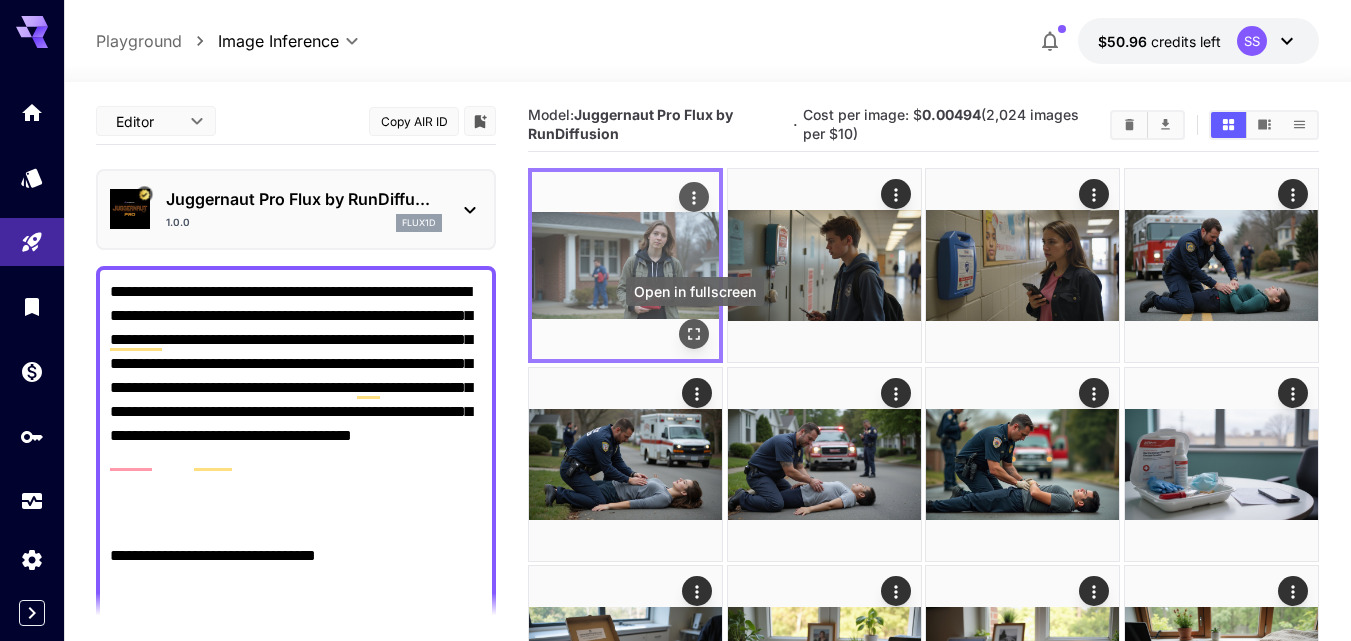 type on "**********" 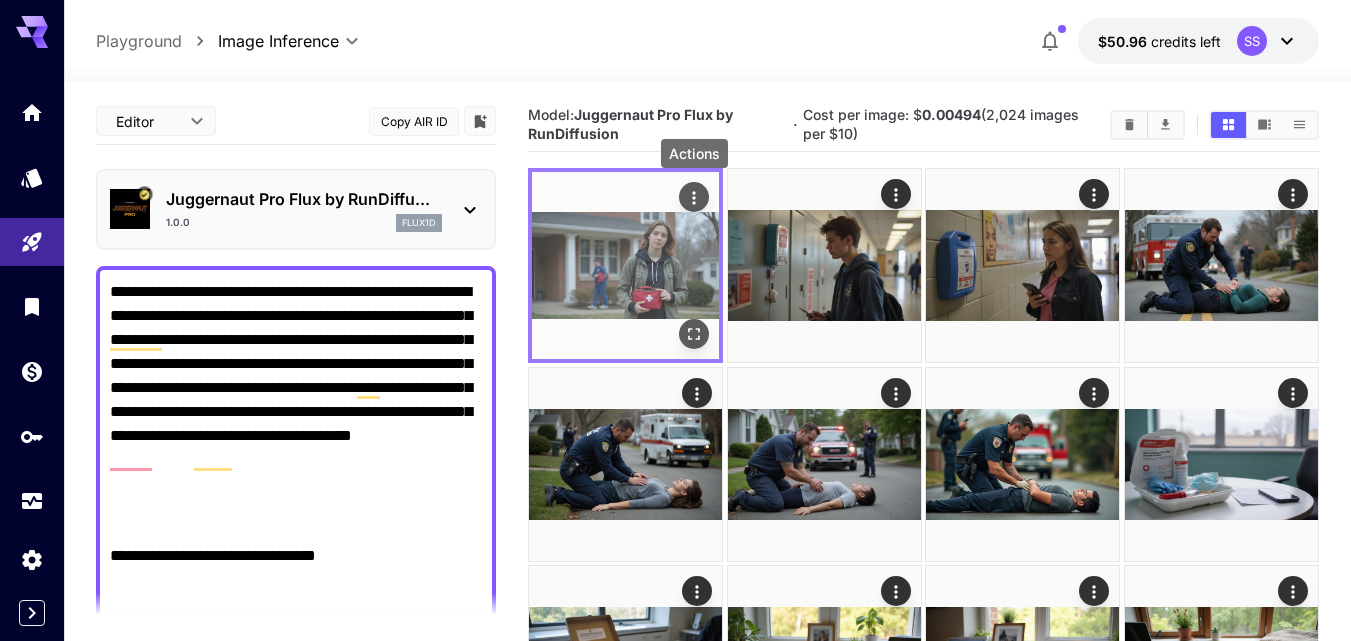 click 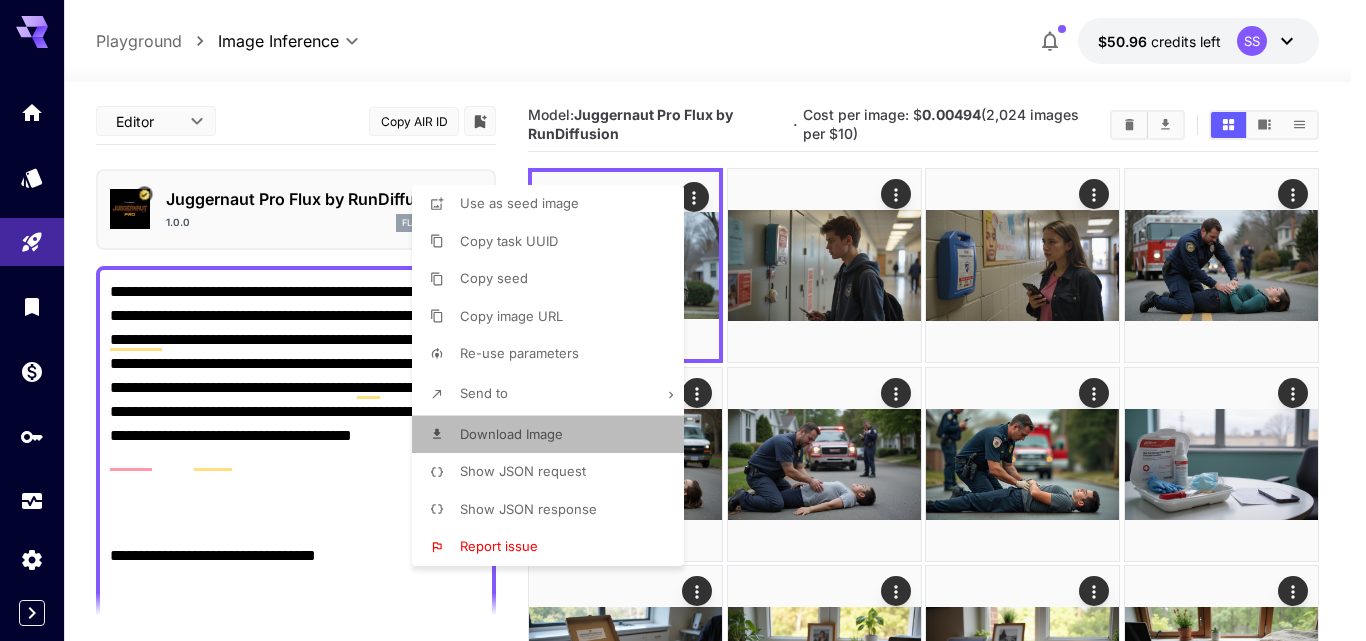 click on "Download Image" at bounding box center [511, 434] 